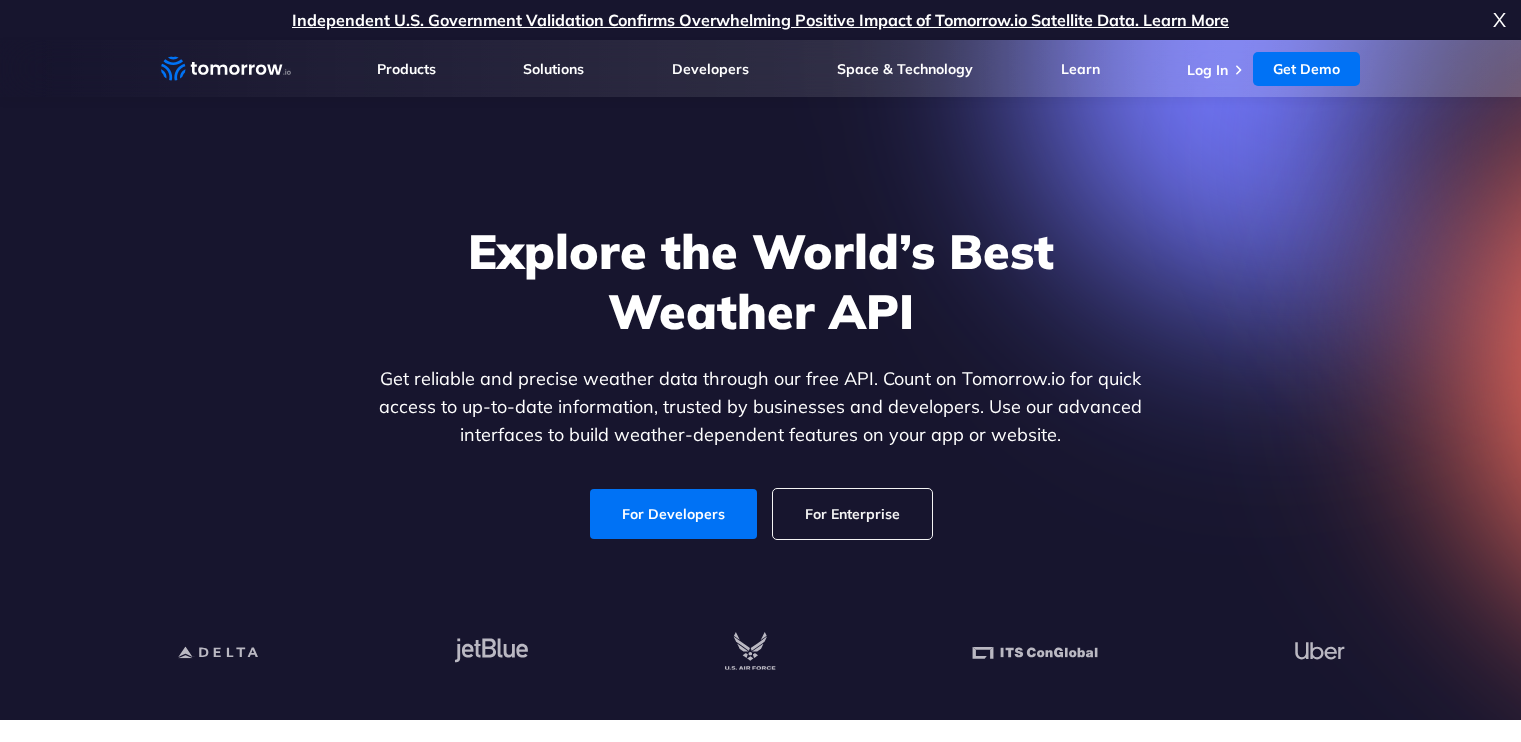 scroll, scrollTop: 406, scrollLeft: 0, axis: vertical 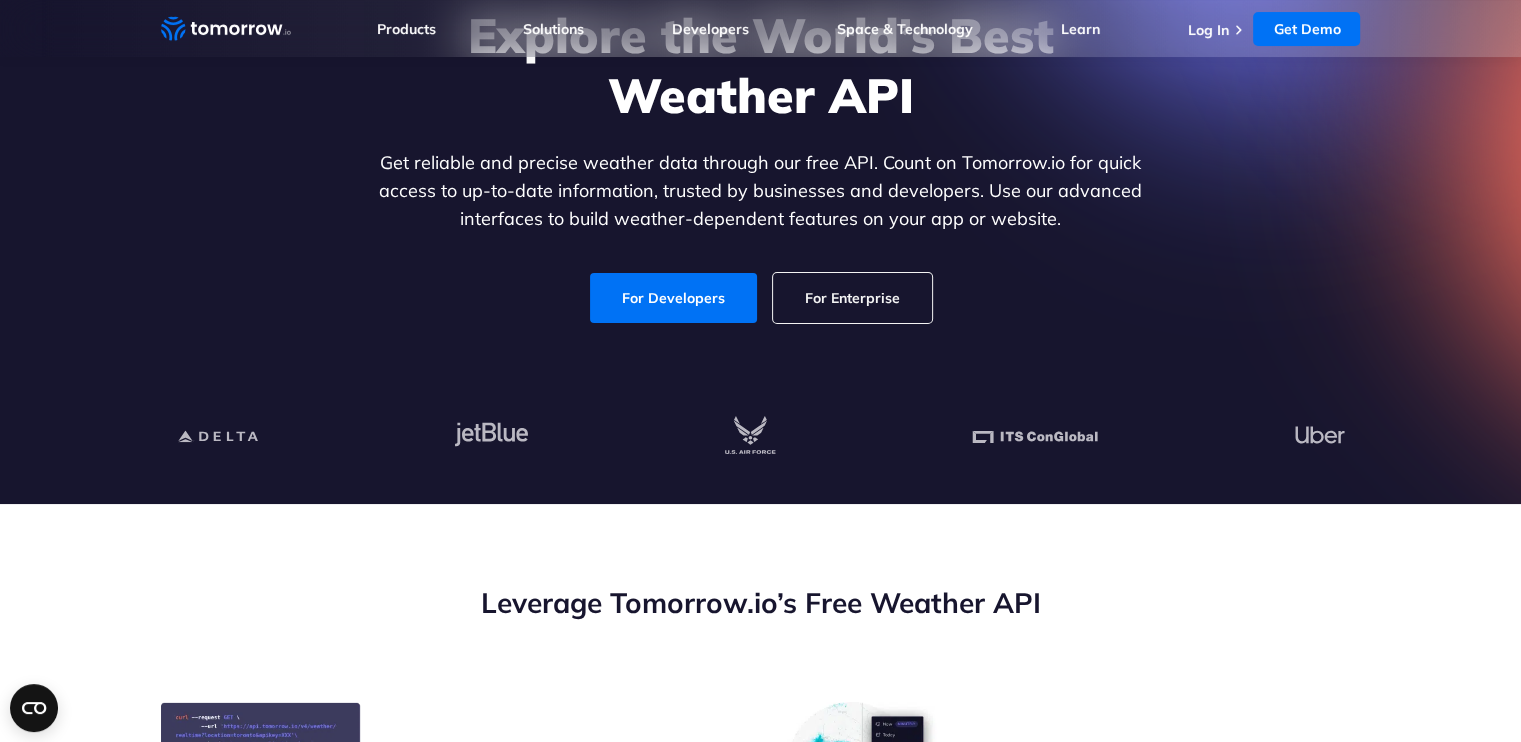 click on "For Enterprise" at bounding box center (852, 298) 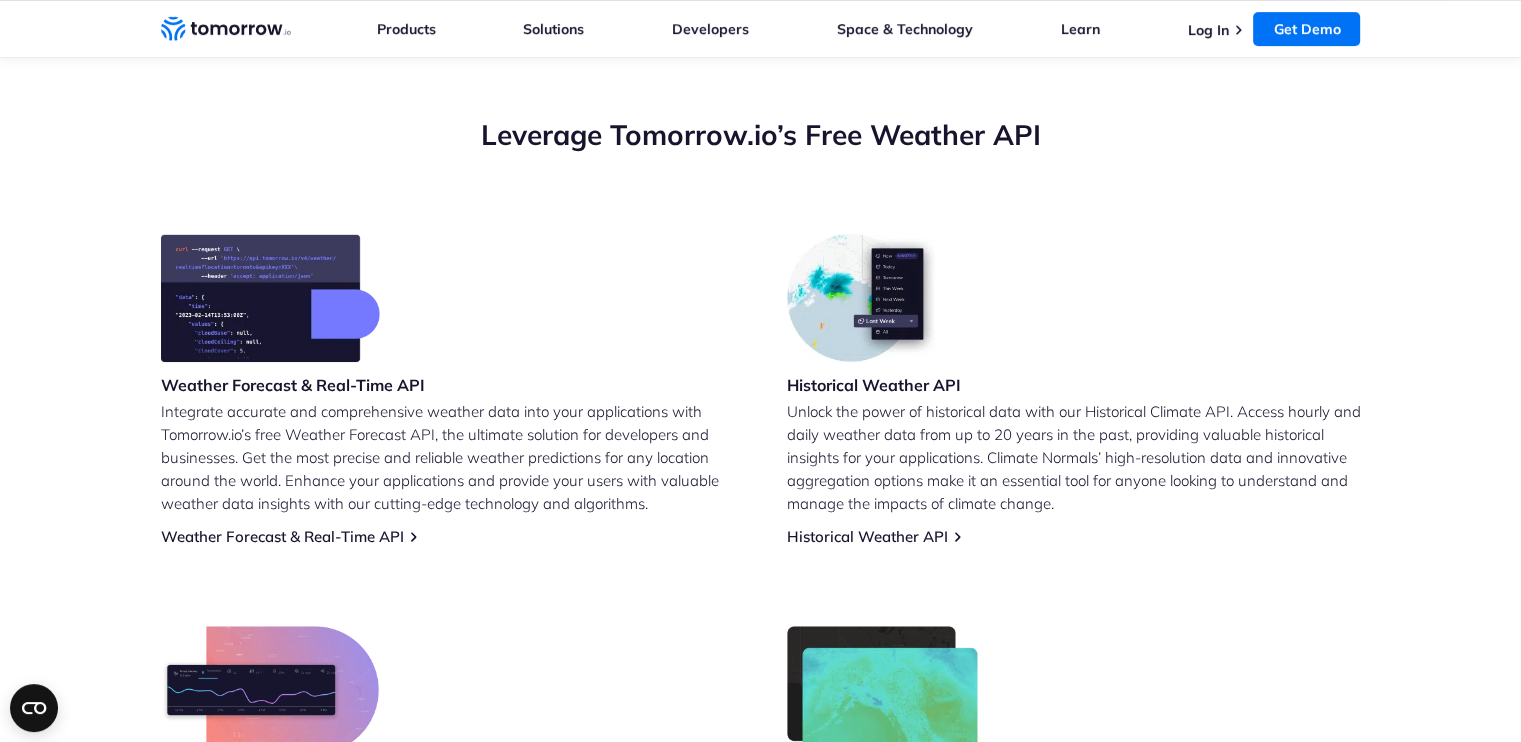 scroll, scrollTop: 687, scrollLeft: 0, axis: vertical 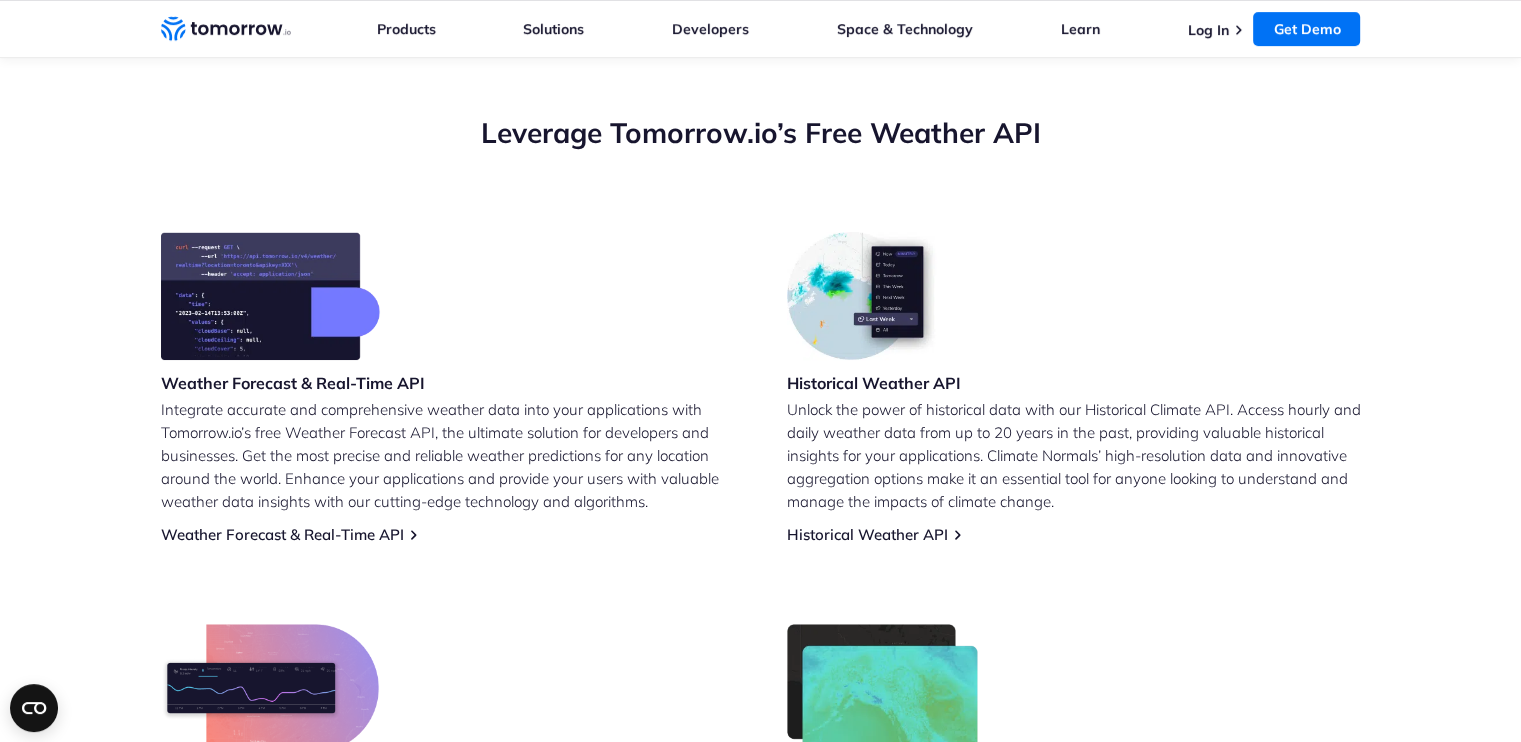 click on "Weather Forecast & Real-Time API Integrate accurate and comprehensive weather data into your applications with Tomorrow.io’s free Weather Forecast API, the ultimate solution for developers and businesses. Get the most precise and reliable weather predictions for any location around the world. Enhance your applications and provide your users with valuable weather data insights with our cutting-edge technology and algorithms. Weather Forecast & Real-Time API
Historical Weather API Unlock the power of historical data with our Historical Climate API. Access hourly and daily weather data from up to 20 years in the past, providing valuable historical insights for your applications. Climate Normals’ high-resolution data and innovative aggregation options make it an essential tool for anyone looking to understand and manage the impacts of climate change. Historical Weather API
Weather Maps API Weather Maps API
Weather Monitoring API Weather Monitoring API" at bounding box center [761, 584] 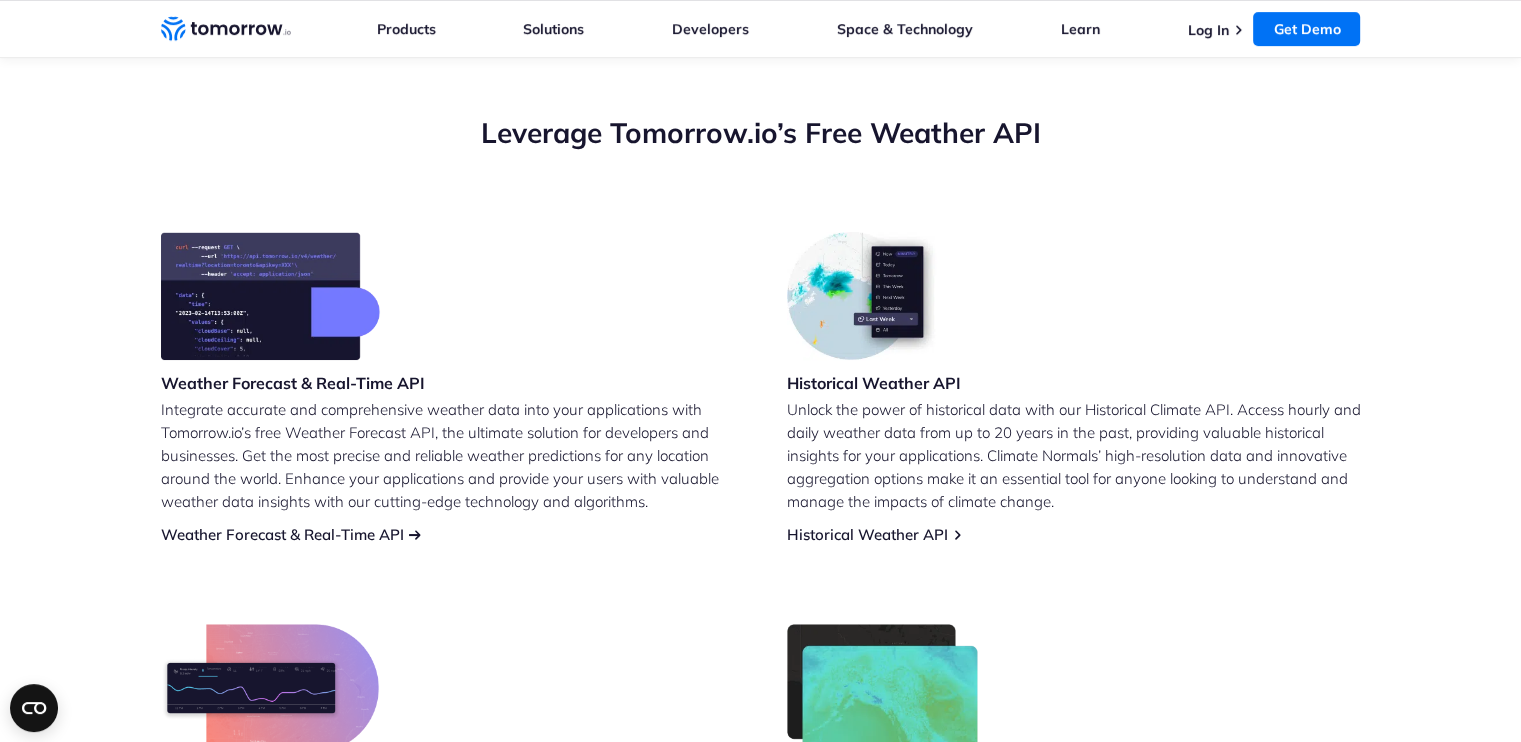 click on "Weather Forecast & Real-Time API" at bounding box center [282, 534] 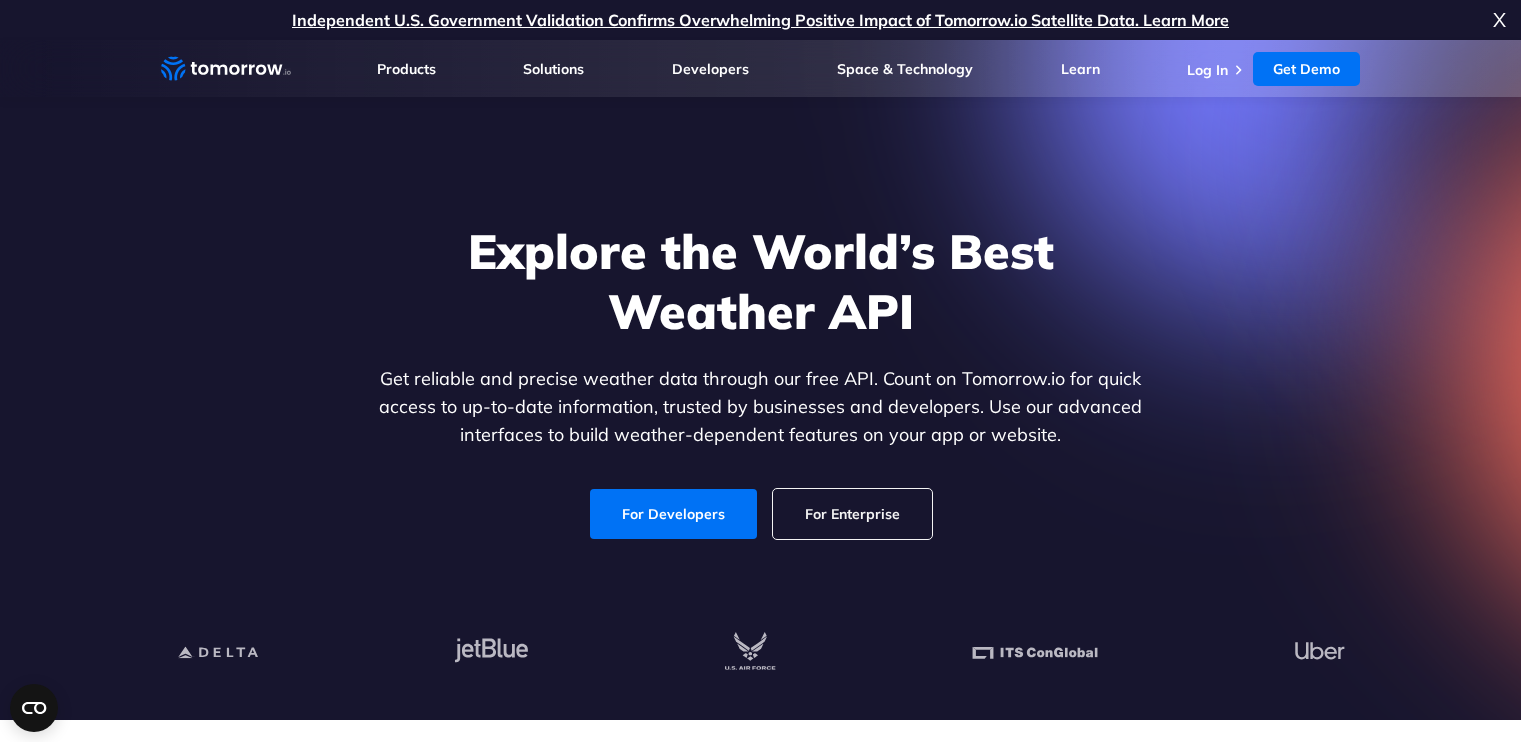 scroll, scrollTop: 0, scrollLeft: 0, axis: both 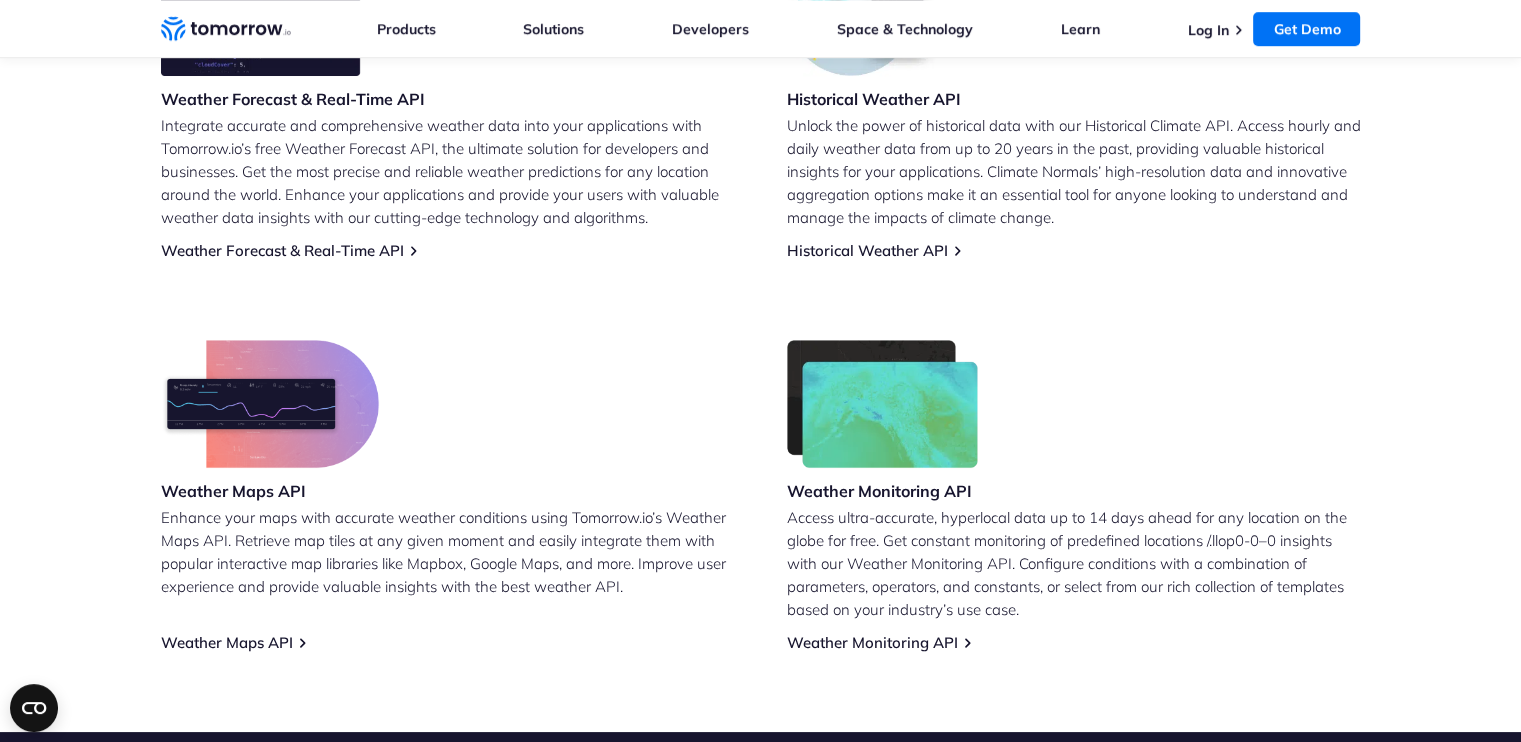 click on "Weather Maps API Enhance your maps with accurate weather conditions using Tomorrow.io’s Weather Maps API. Retrieve map tiles at any given moment and easily integrate them with popular interactive map libraries like Mapbox, Google Maps, and more. Improve user experience and provide valuable insights with the best weather API. Weather Maps API" at bounding box center (448, 496) 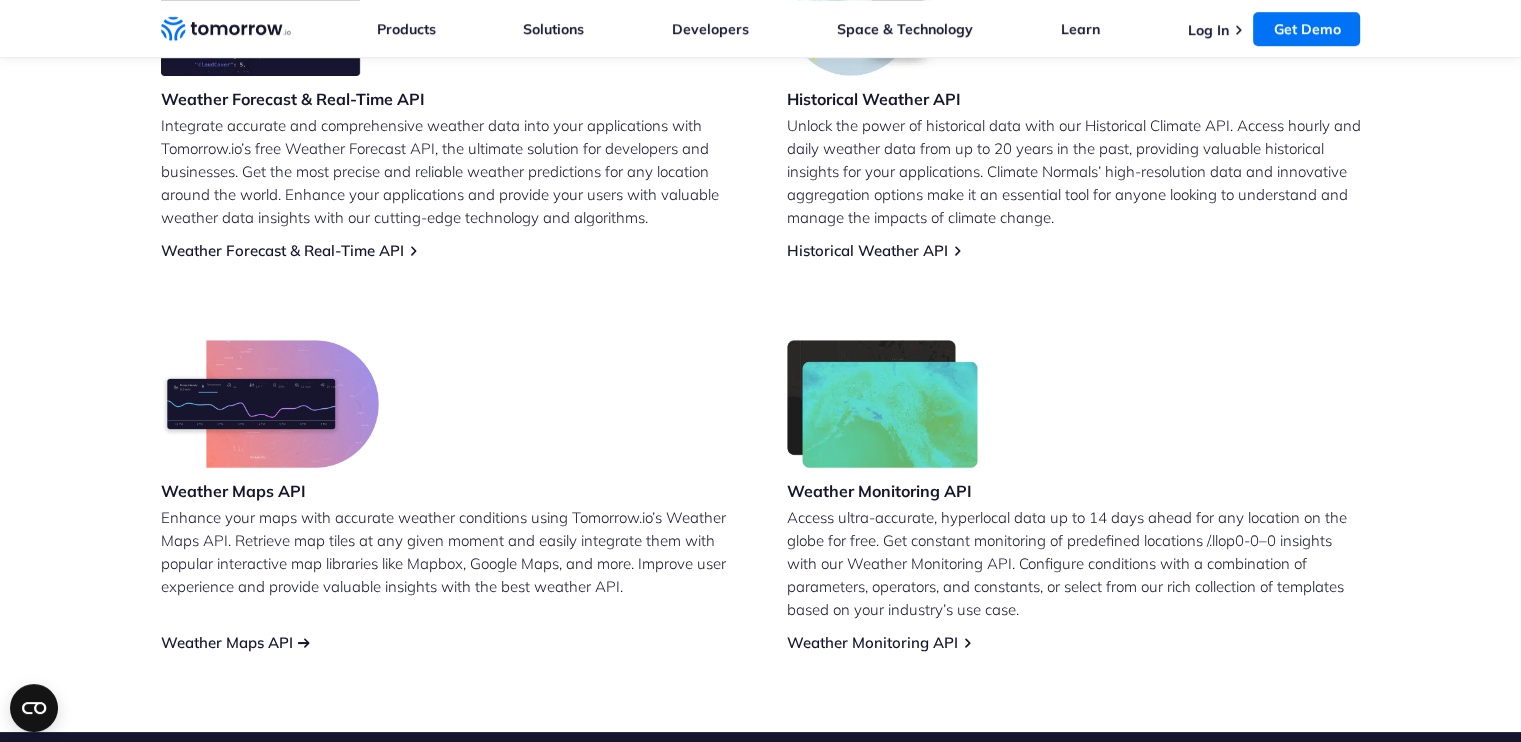 click on "Weather Maps API" at bounding box center (227, 642) 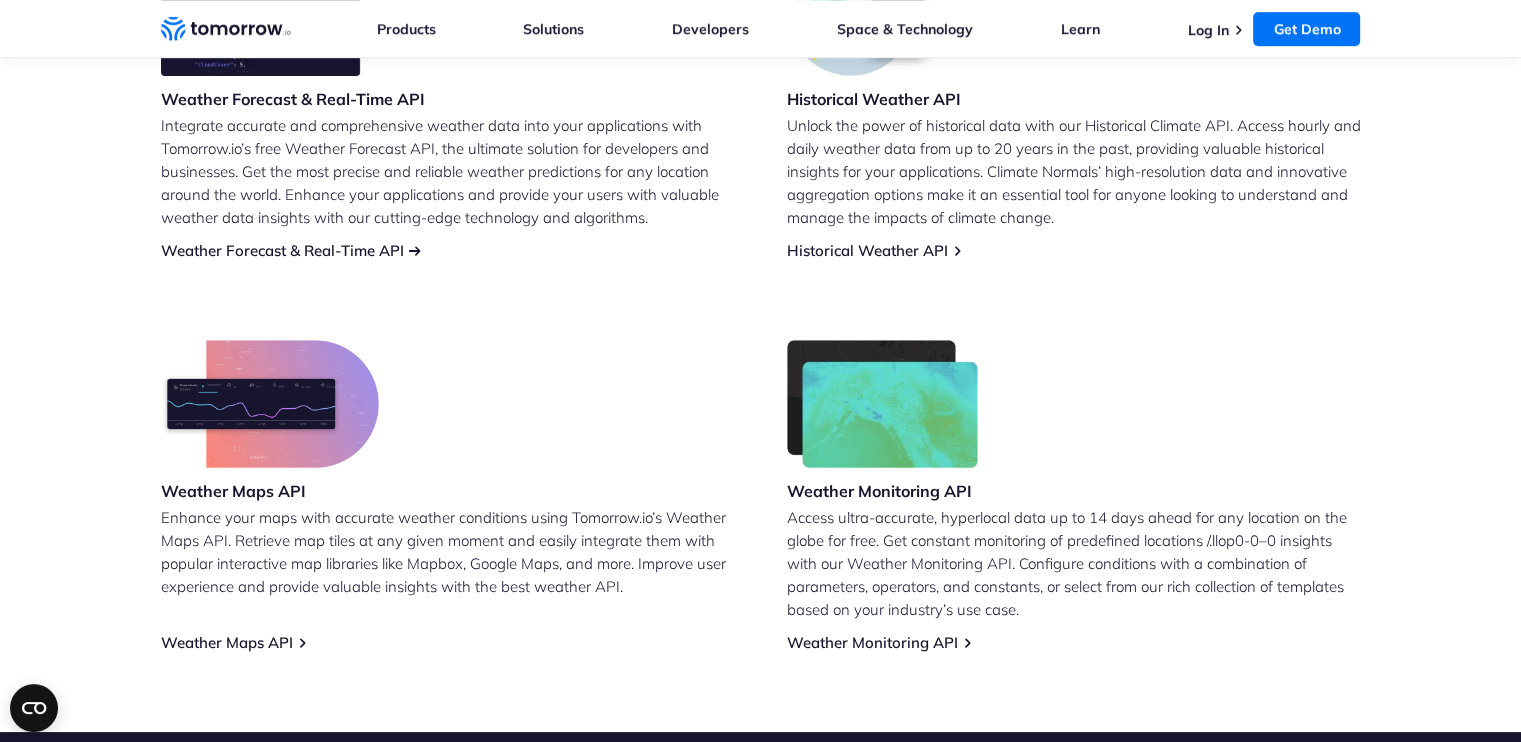 click on "Weather Forecast & Real-Time API" at bounding box center [282, 250] 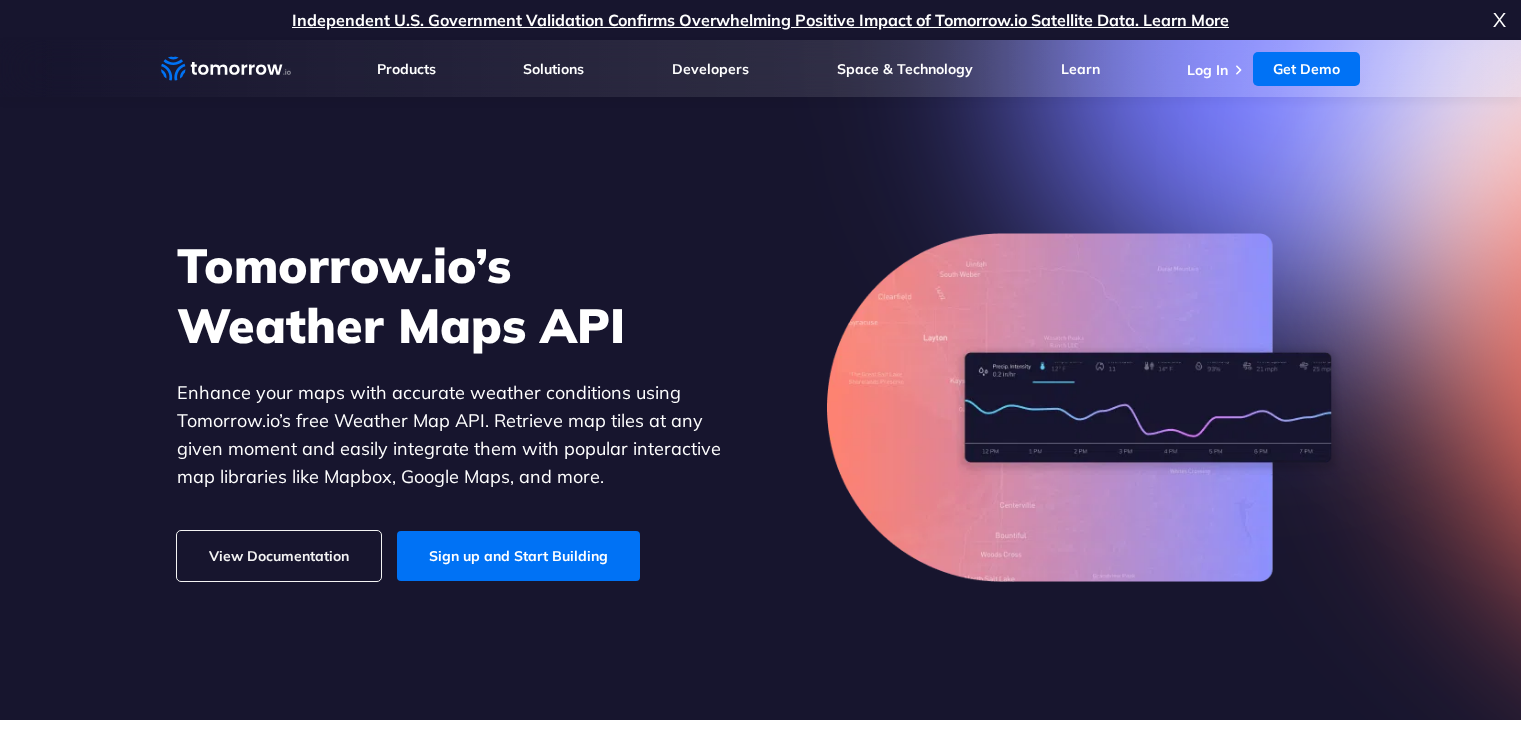 scroll, scrollTop: 0, scrollLeft: 0, axis: both 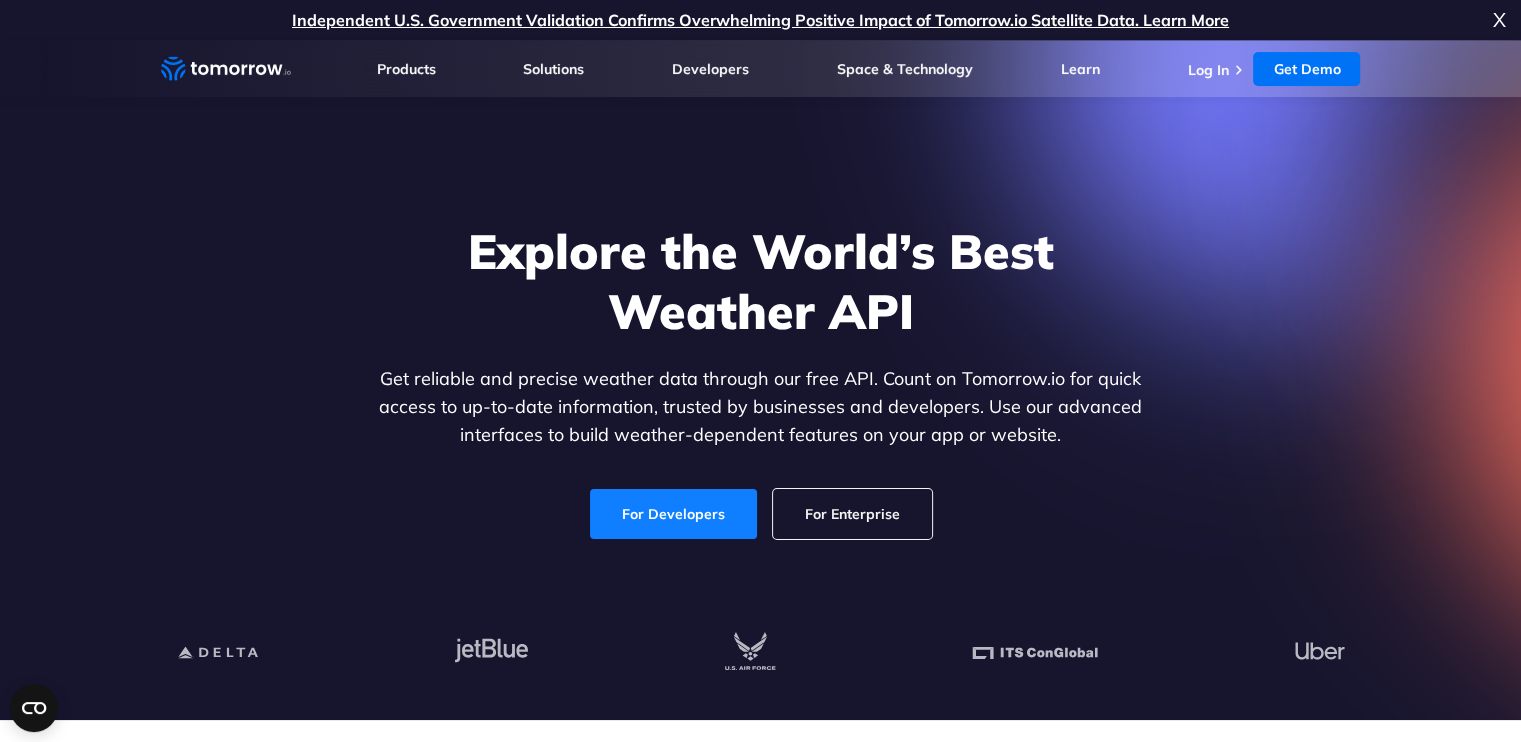 click on "For Developers" at bounding box center [673, 514] 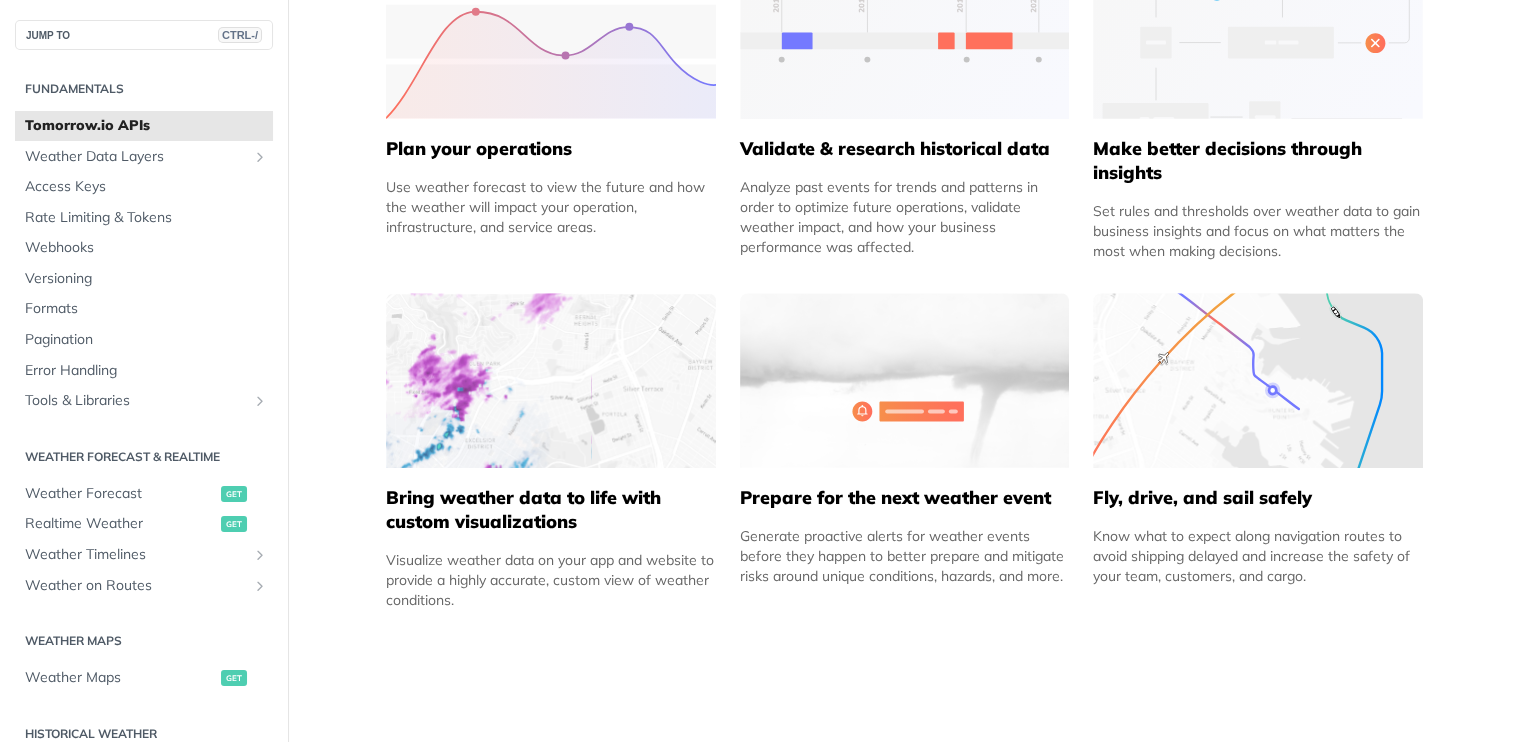 scroll, scrollTop: 1044, scrollLeft: 0, axis: vertical 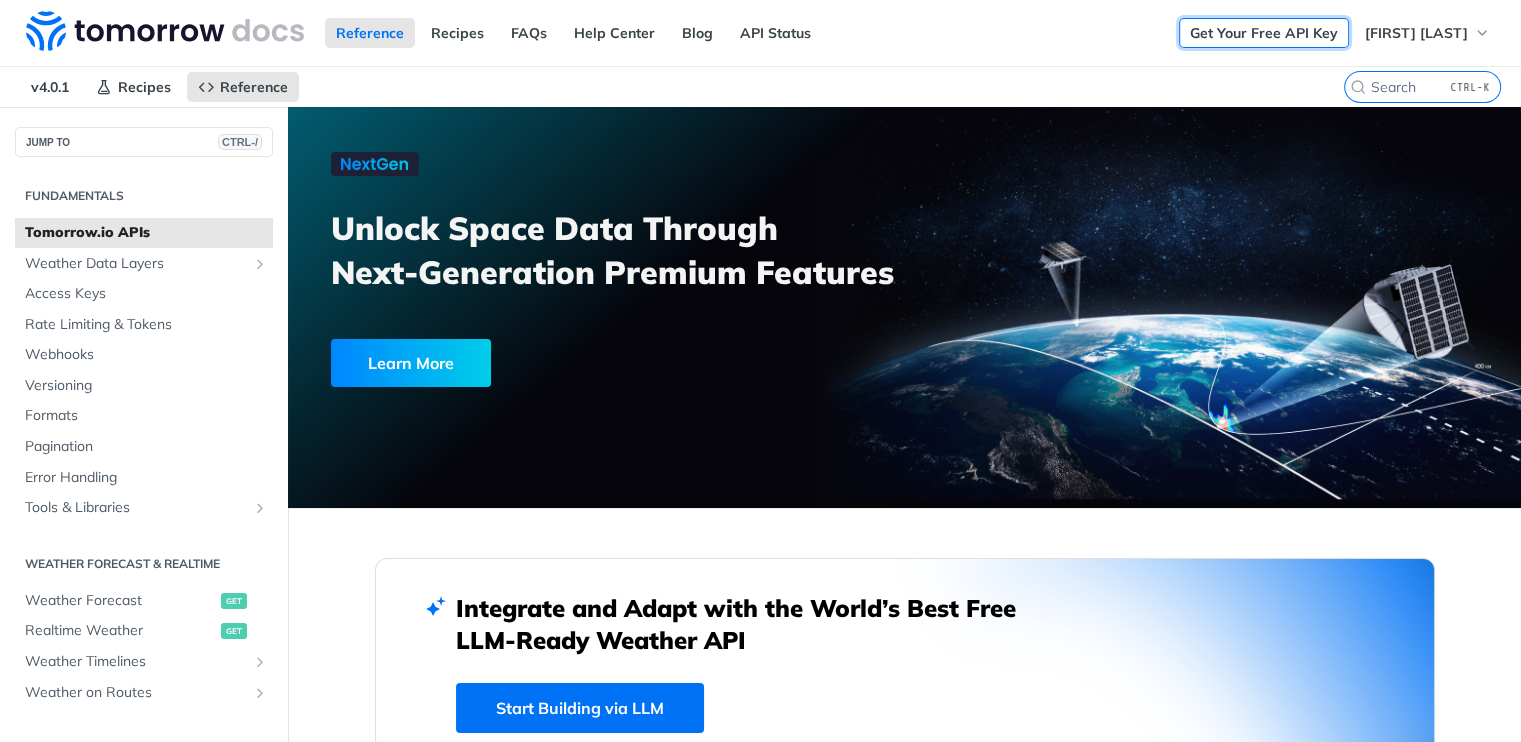 click on "Get Your Free API Key" at bounding box center (1264, 33) 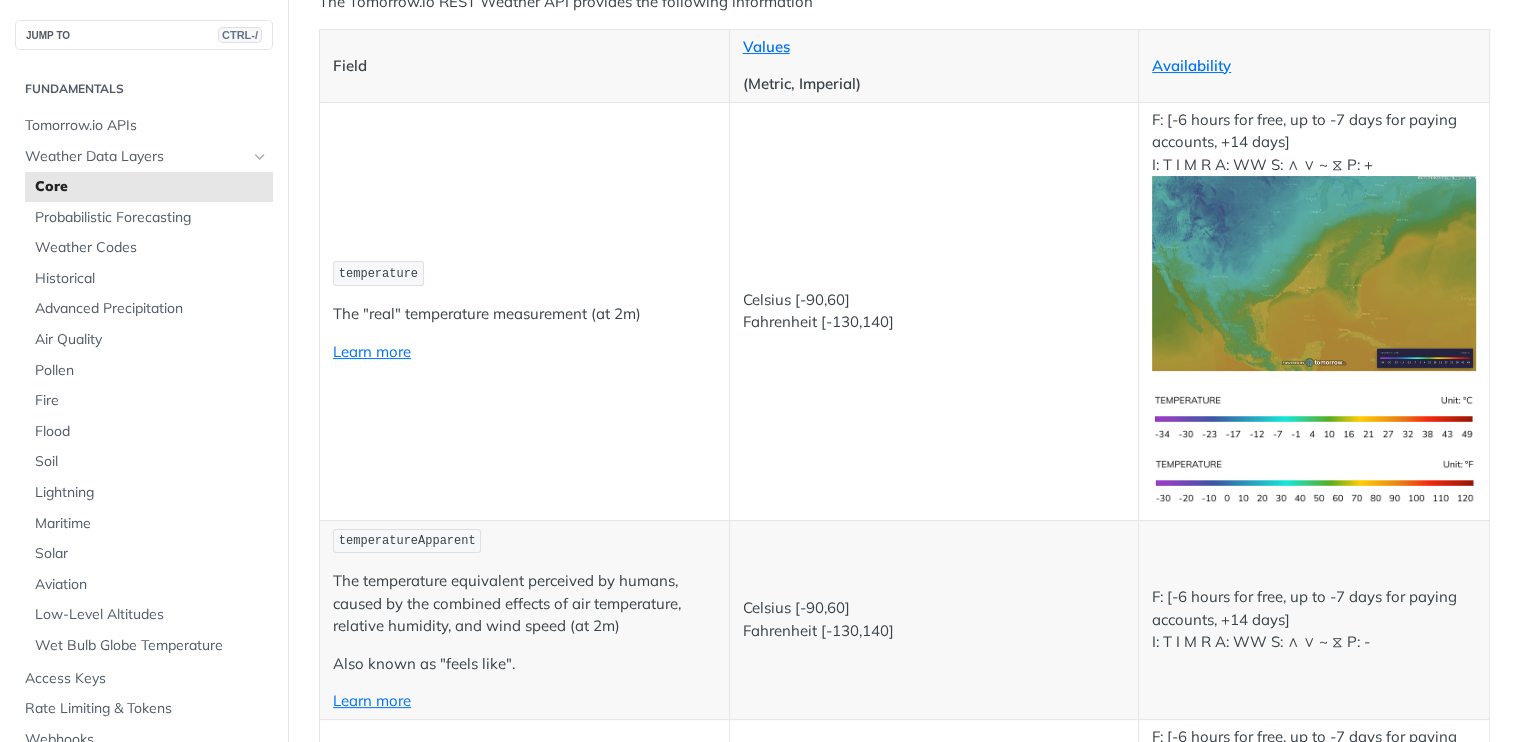 scroll, scrollTop: 334, scrollLeft: 0, axis: vertical 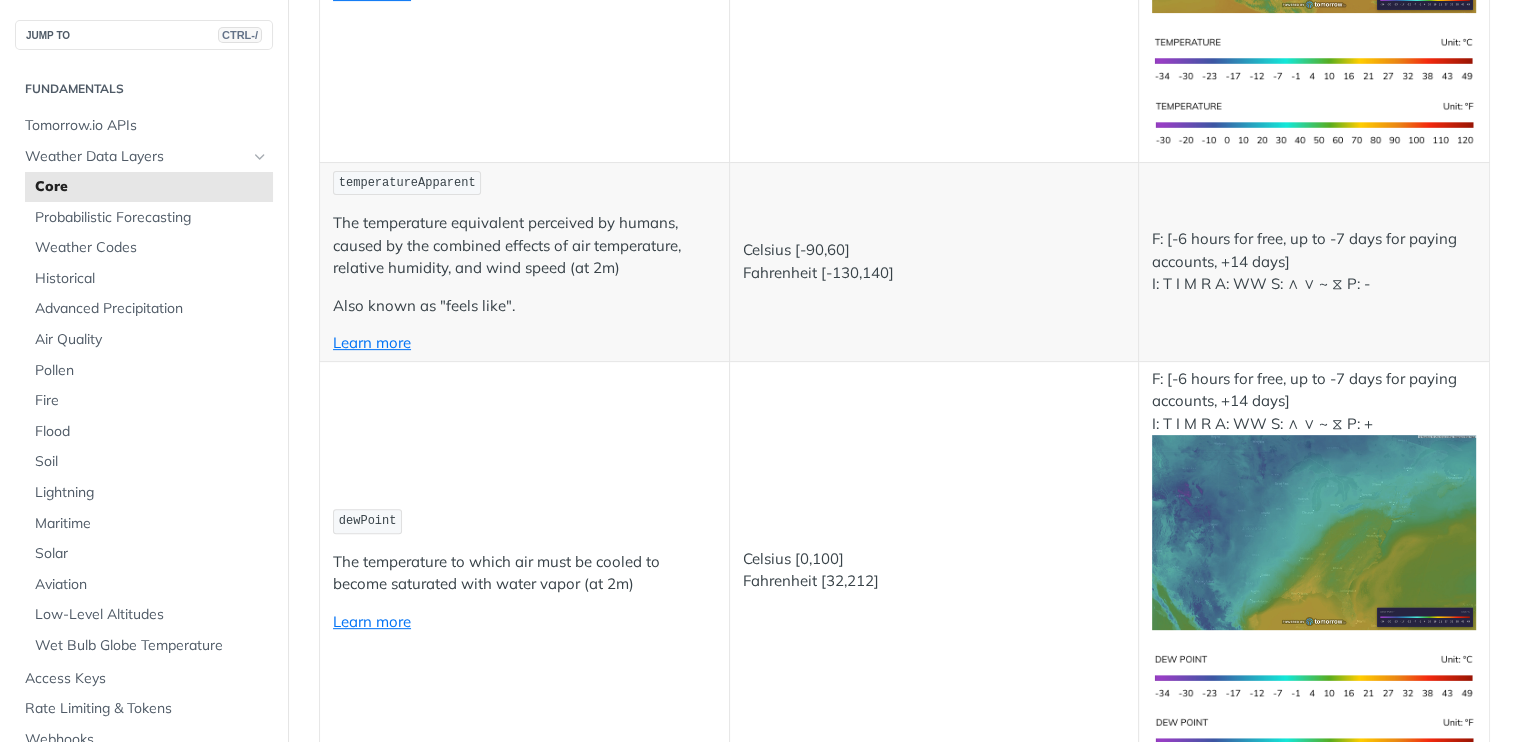 click on "temperature The "real" temperature measurement (at 2m) Learn more" at bounding box center [525, -47] 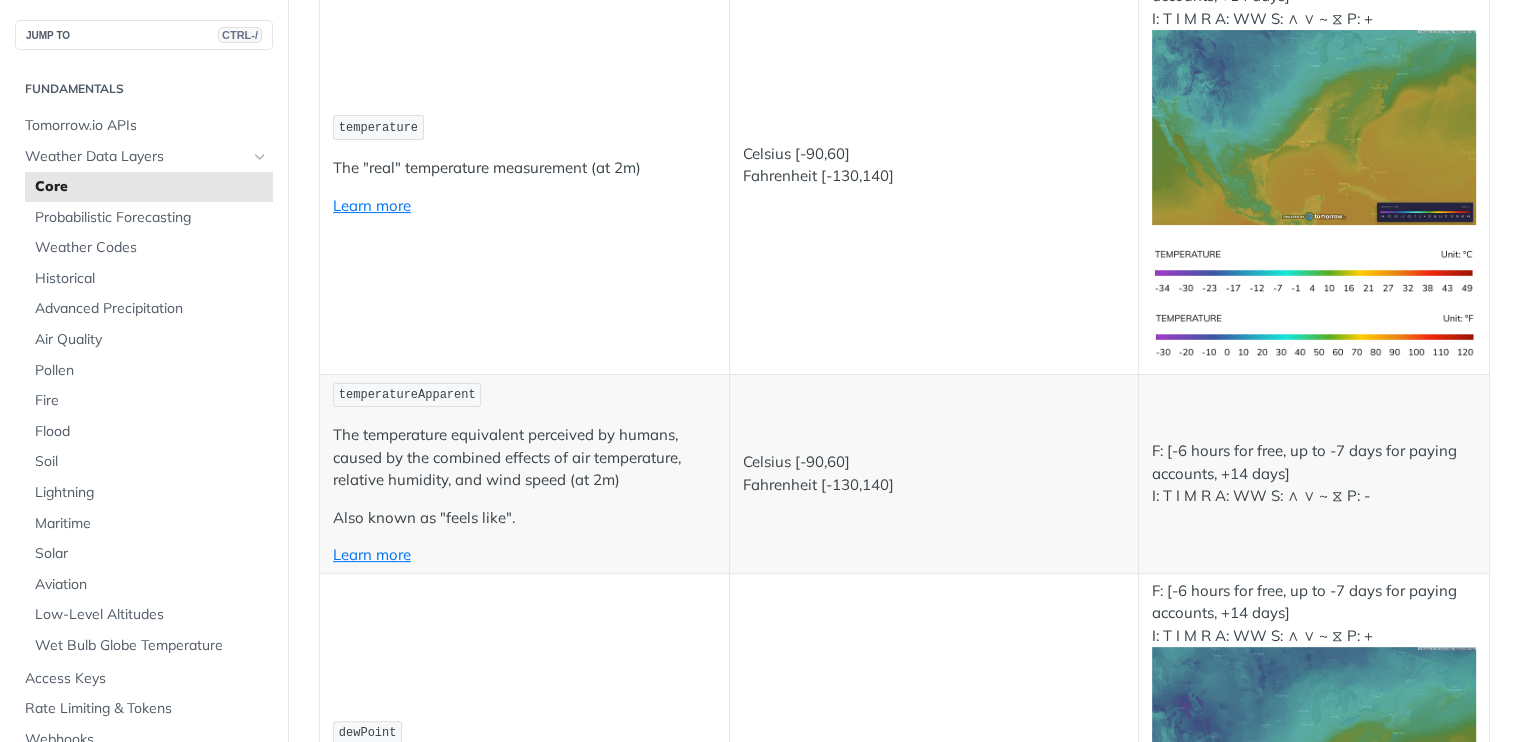 scroll, scrollTop: 442, scrollLeft: 0, axis: vertical 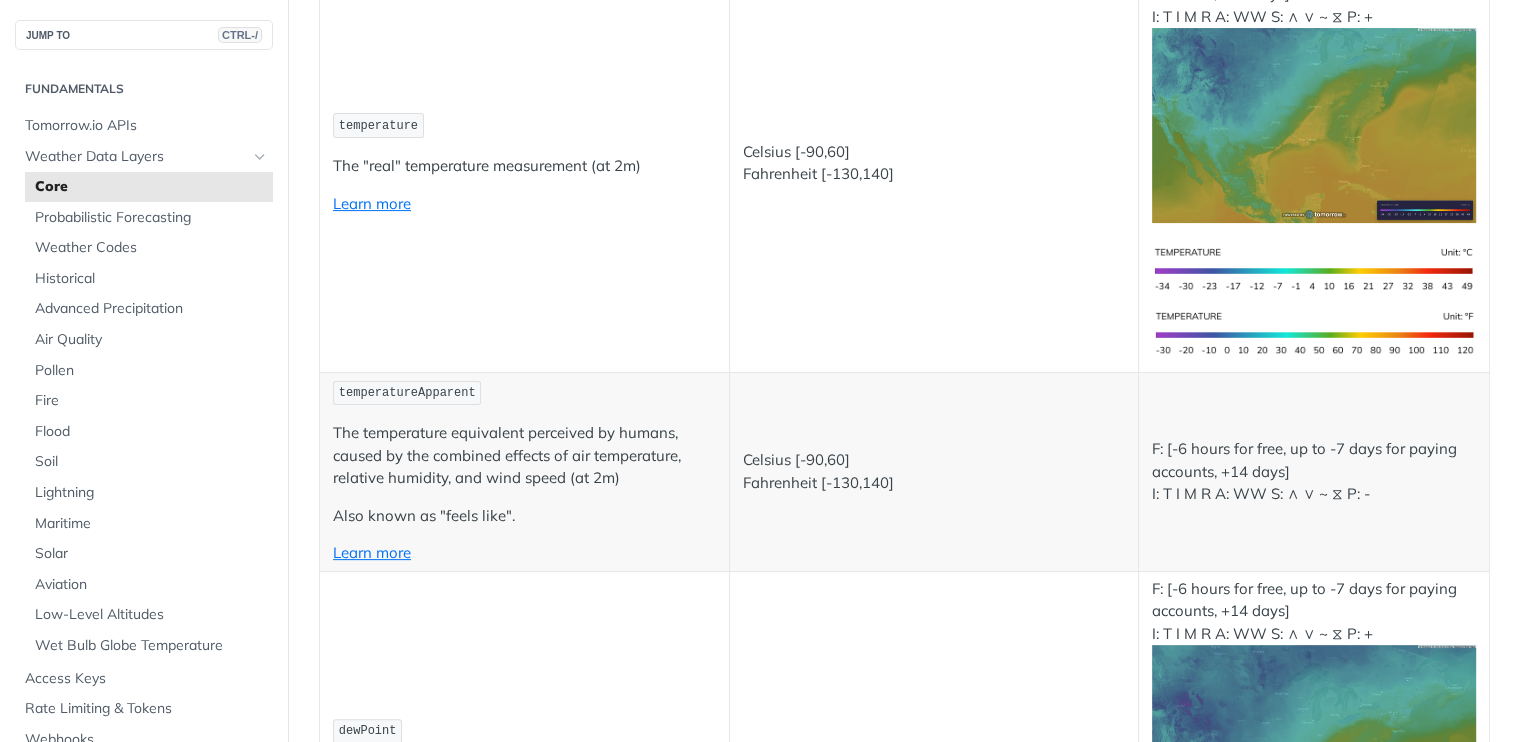click on "The temperature equivalent perceived by humans, caused by the combined effects of air temperature, relative humidity, and wind speed (at 2m)" at bounding box center (524, 456) 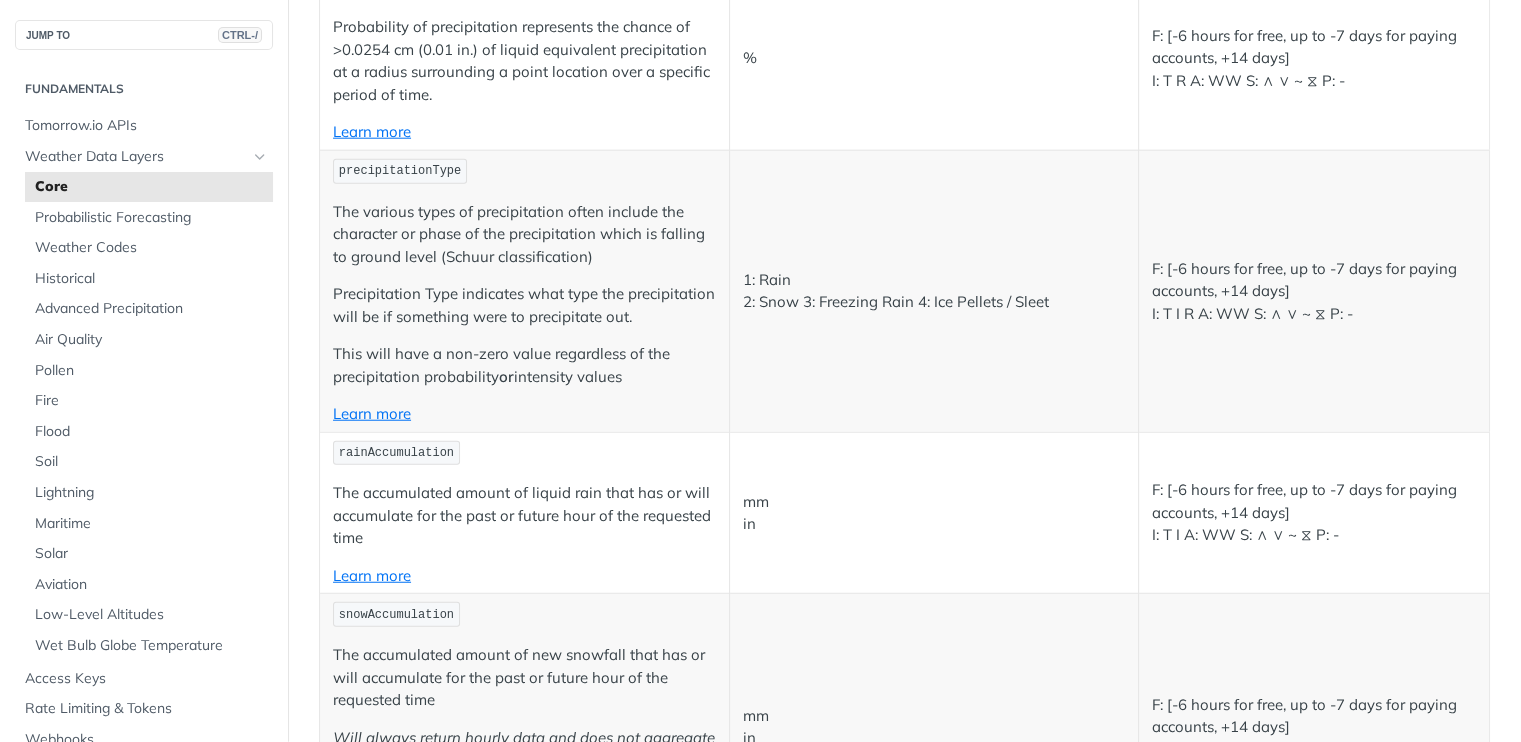 scroll, scrollTop: 3323, scrollLeft: 0, axis: vertical 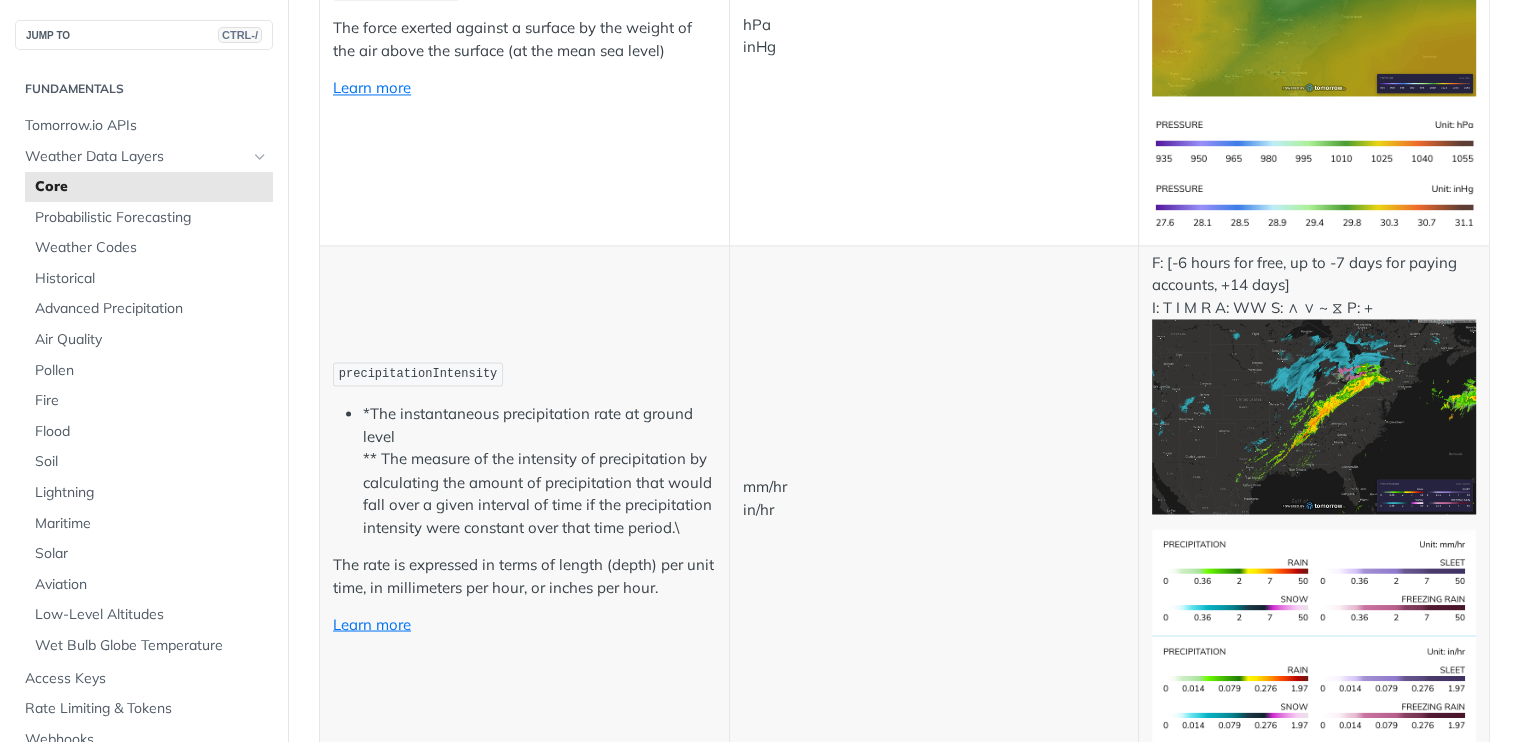 click on "pressureSeaLevel The force exerted against a surface by the weight of the air above the surface (at the mean sea level) Learn more" at bounding box center [525, 37] 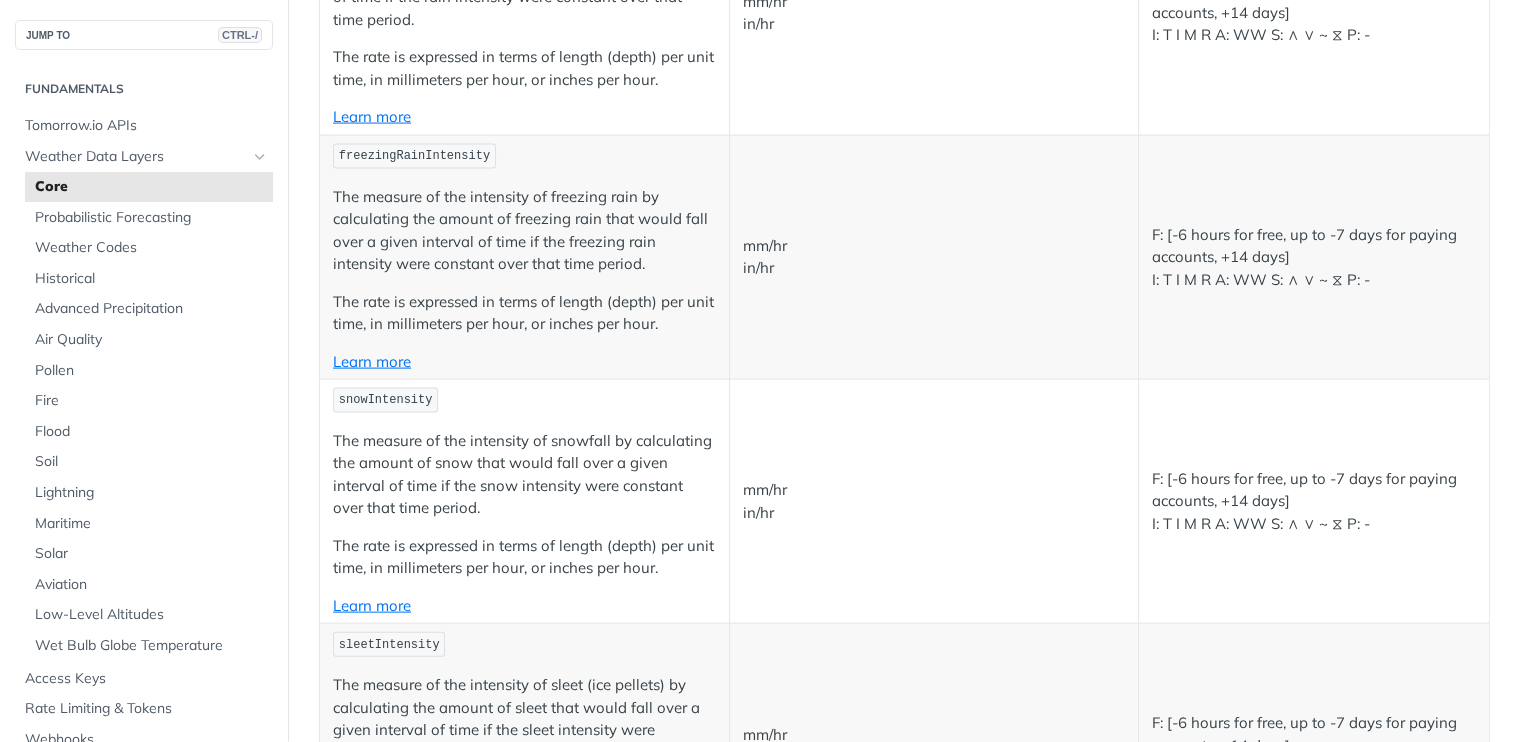 scroll, scrollTop: 4183, scrollLeft: 0, axis: vertical 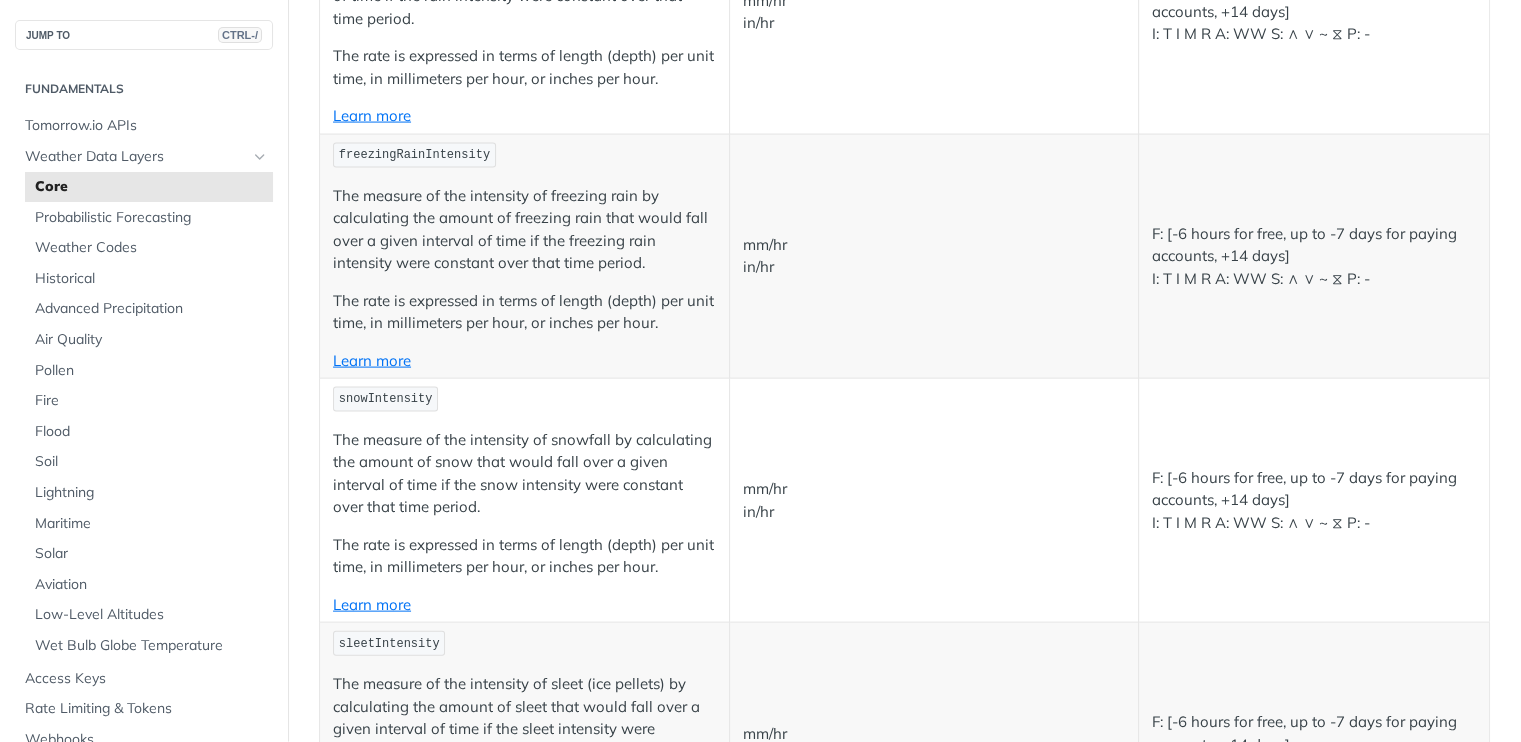 click on "mm/hr
in/hr" at bounding box center [934, 256] 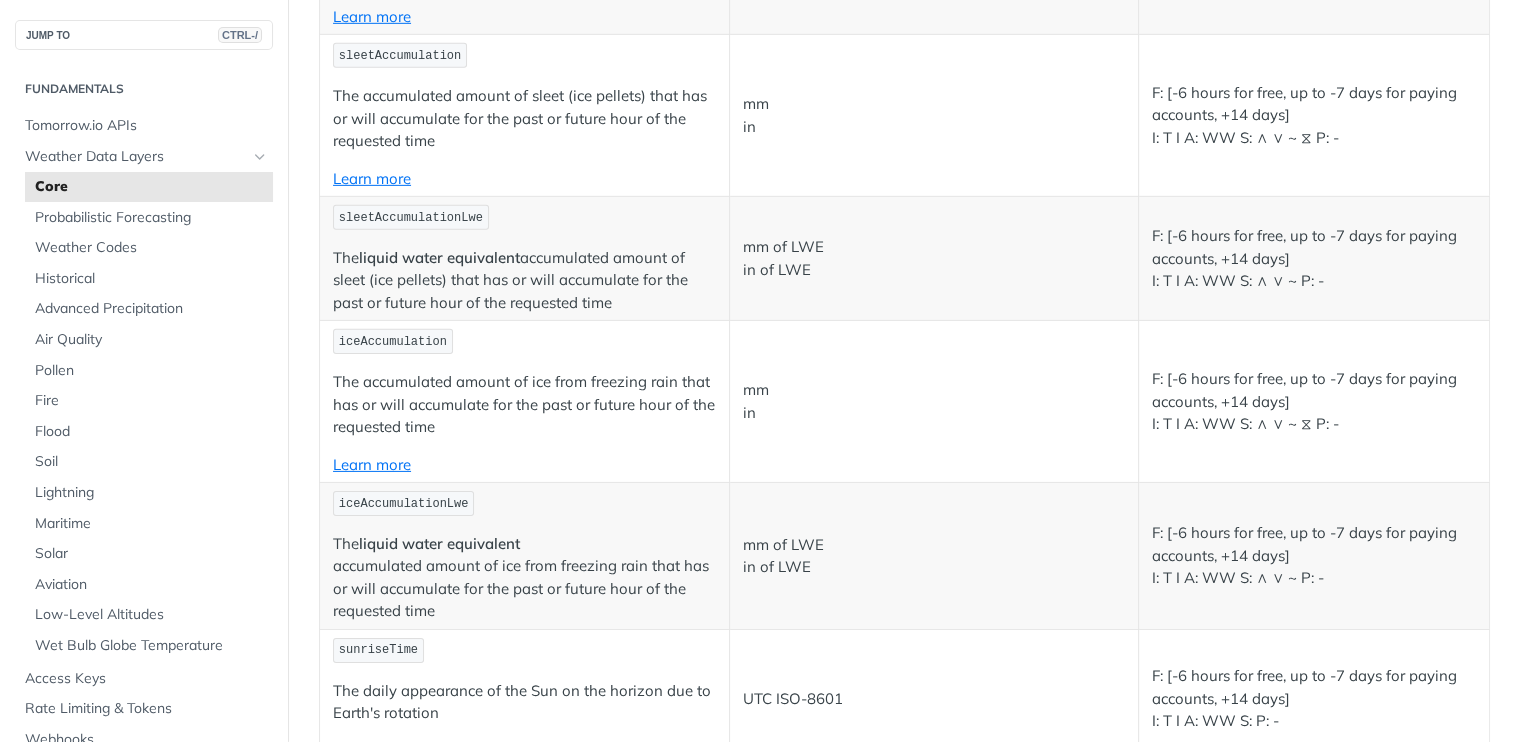 scroll, scrollTop: 3720, scrollLeft: 0, axis: vertical 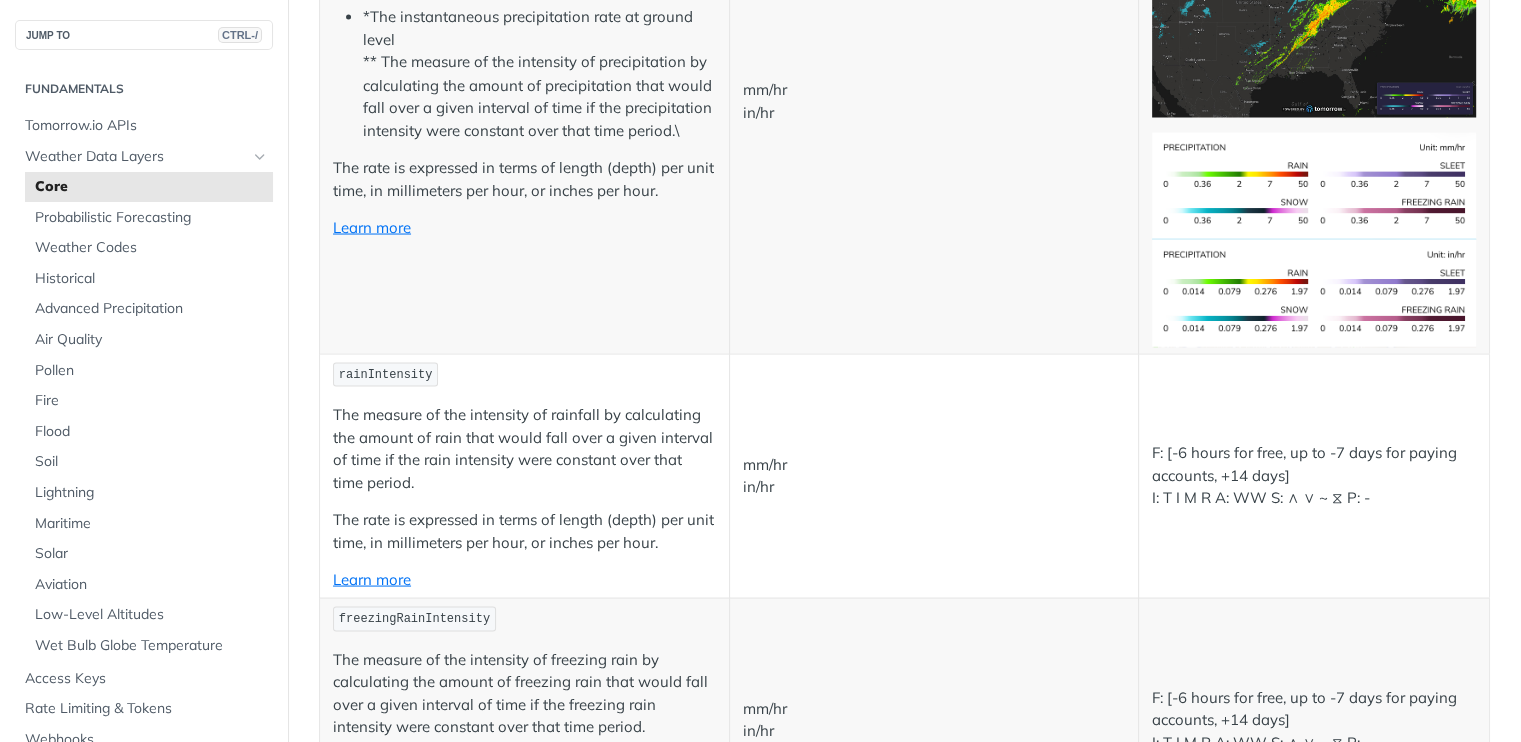 click on "rainIntensity" at bounding box center [386, 374] 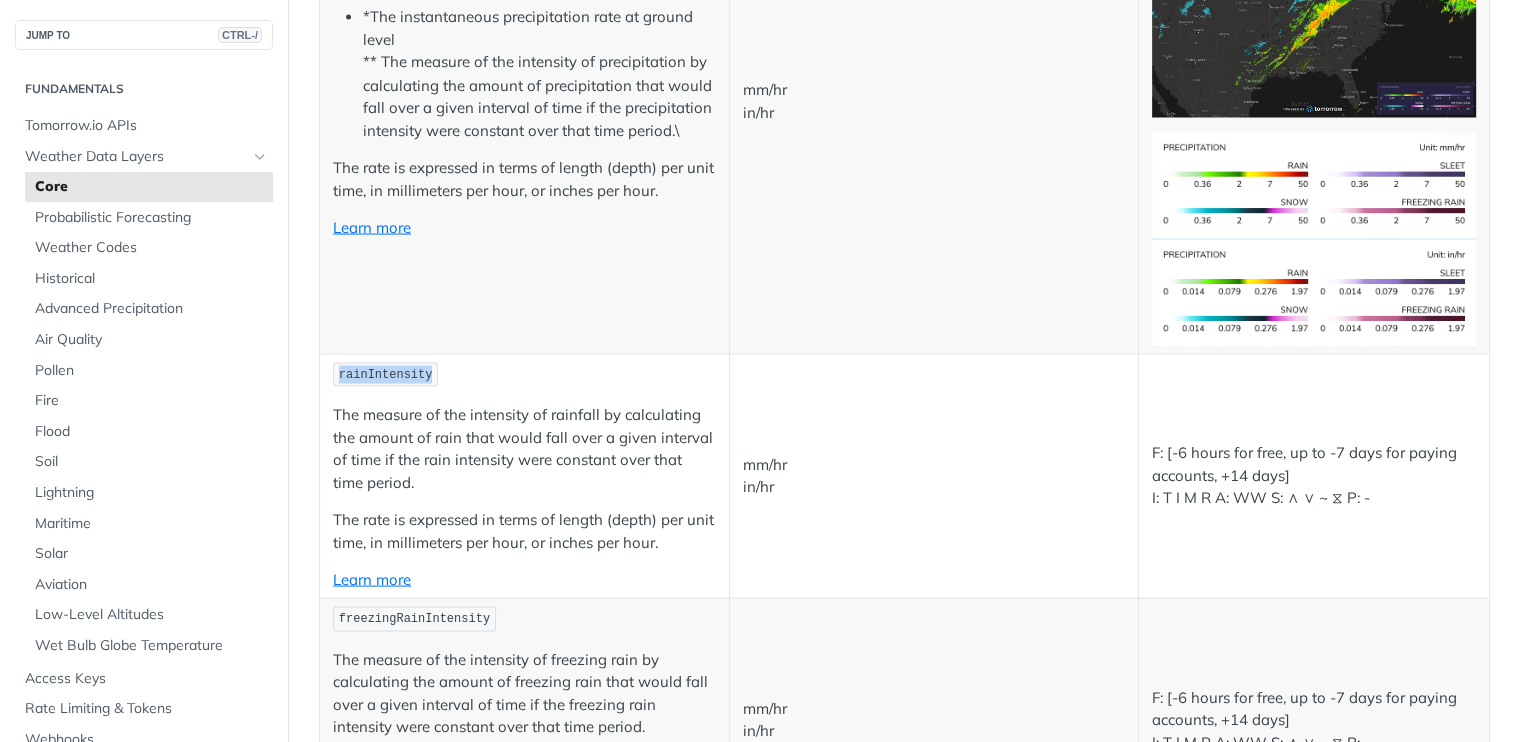 click on "rainIntensity" at bounding box center (386, 374) 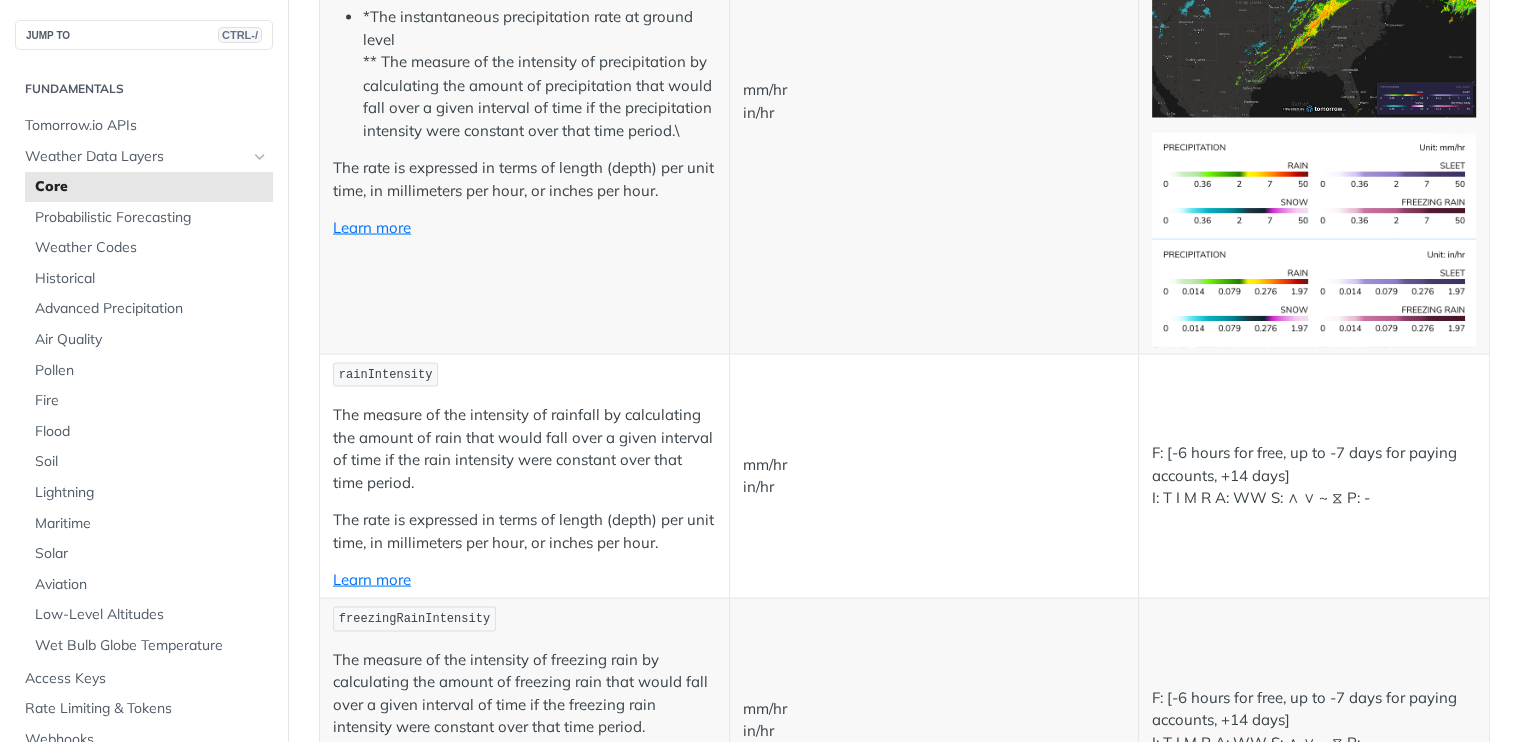 click on "rainIntensity" at bounding box center (524, 374) 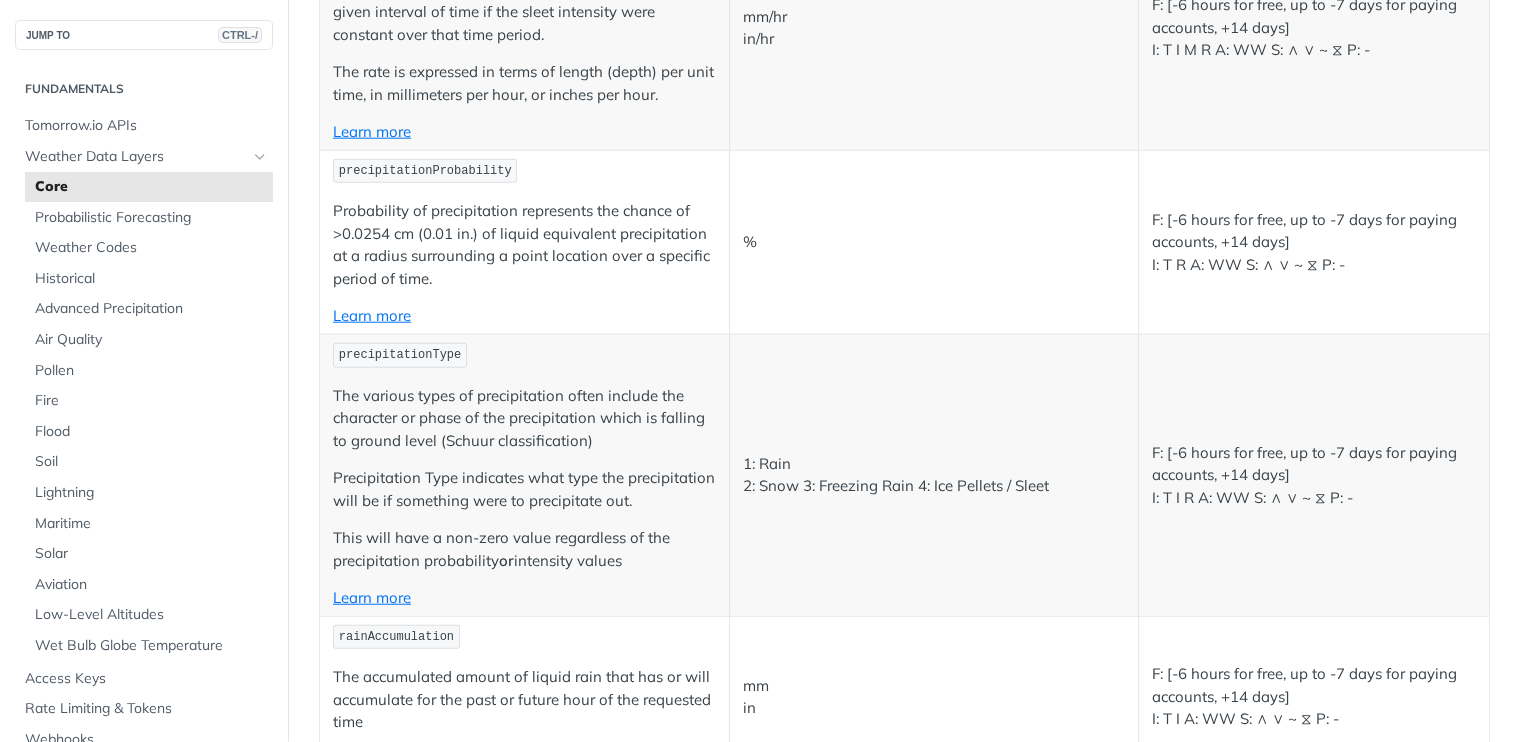 scroll, scrollTop: 5028, scrollLeft: 0, axis: vertical 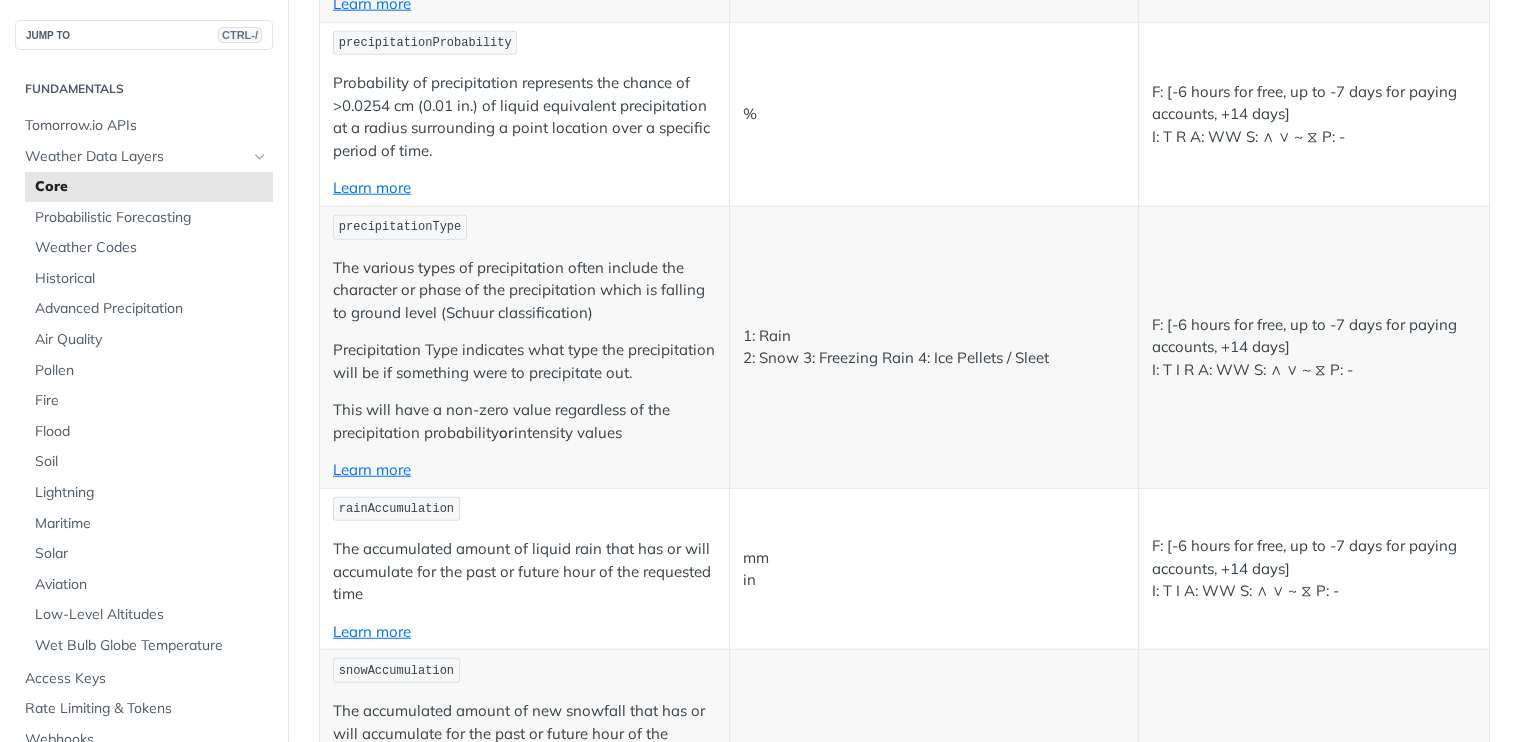 click on "rainAccumulation" at bounding box center [396, 509] 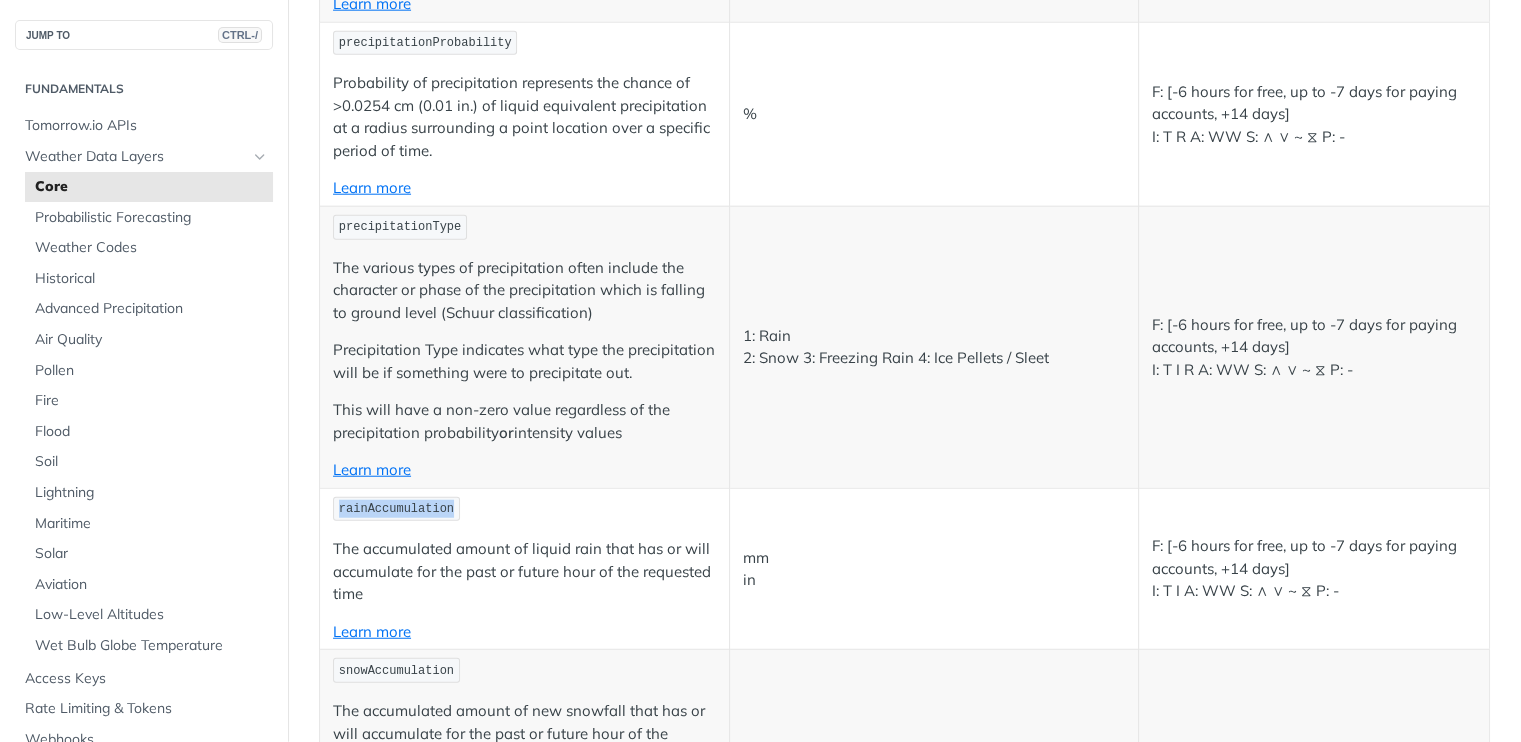 click on "rainAccumulation" at bounding box center (396, 509) 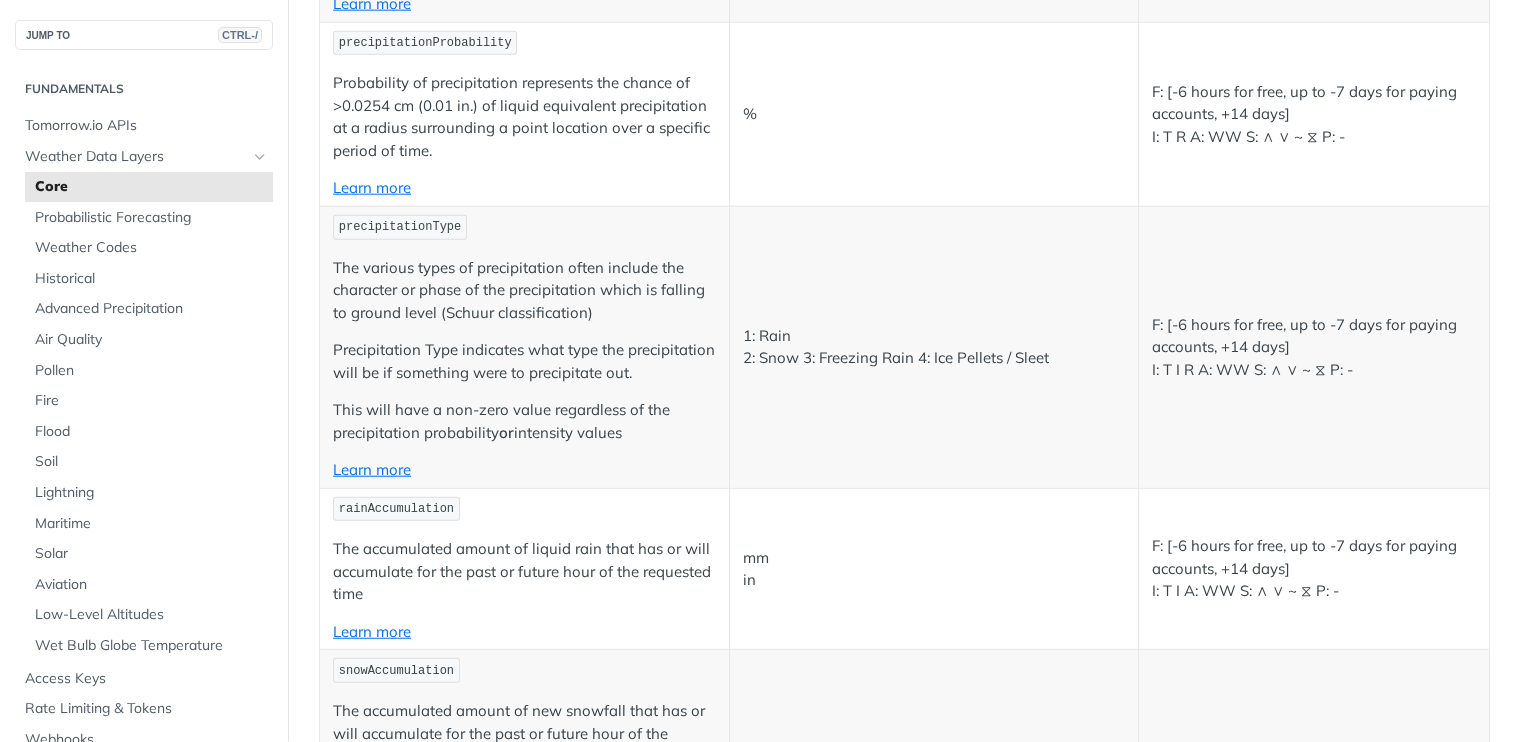 click on "rainAccumulation The accumulated amount of liquid rain that has or will accumulate for the past or future hour of the requested time Learn more" at bounding box center [525, 569] 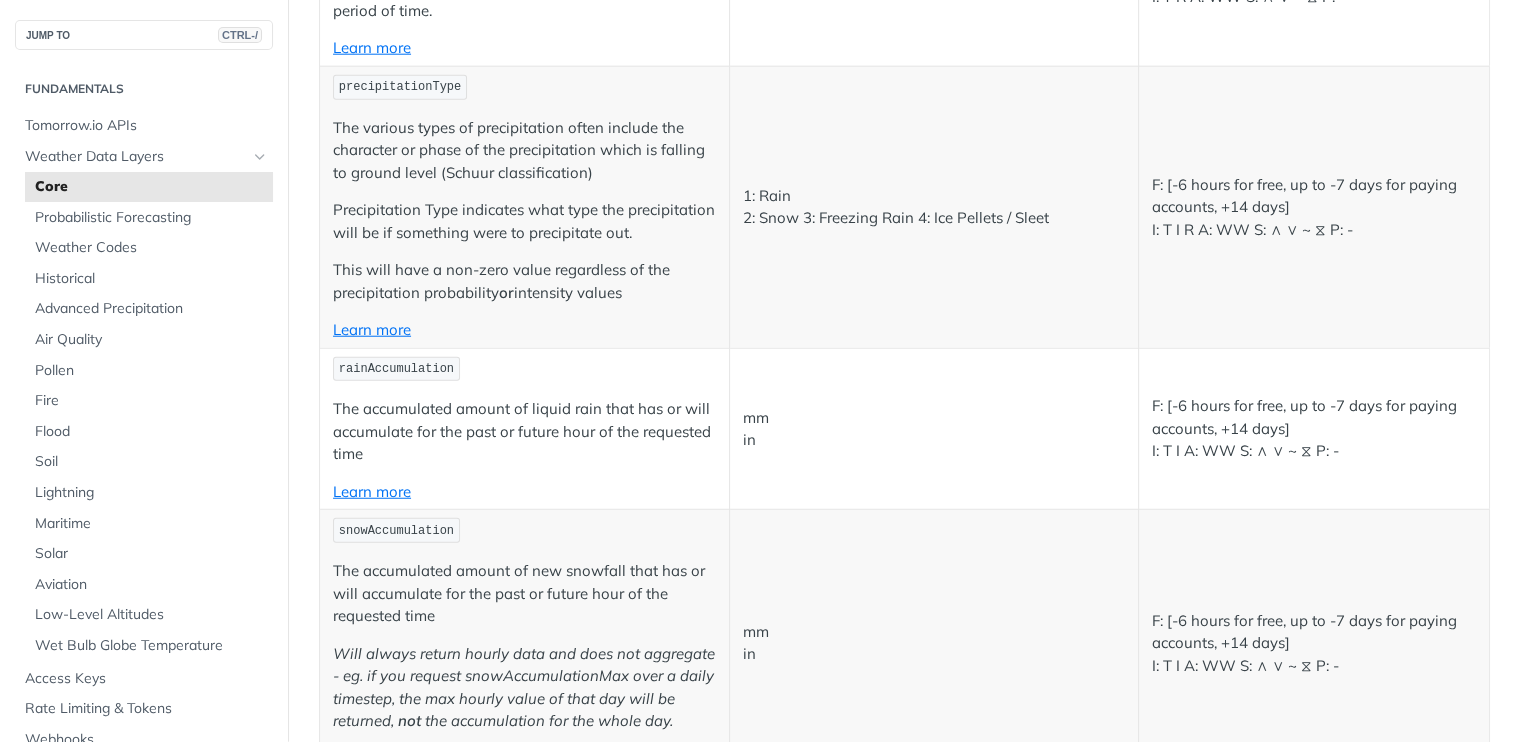 scroll, scrollTop: 5171, scrollLeft: 0, axis: vertical 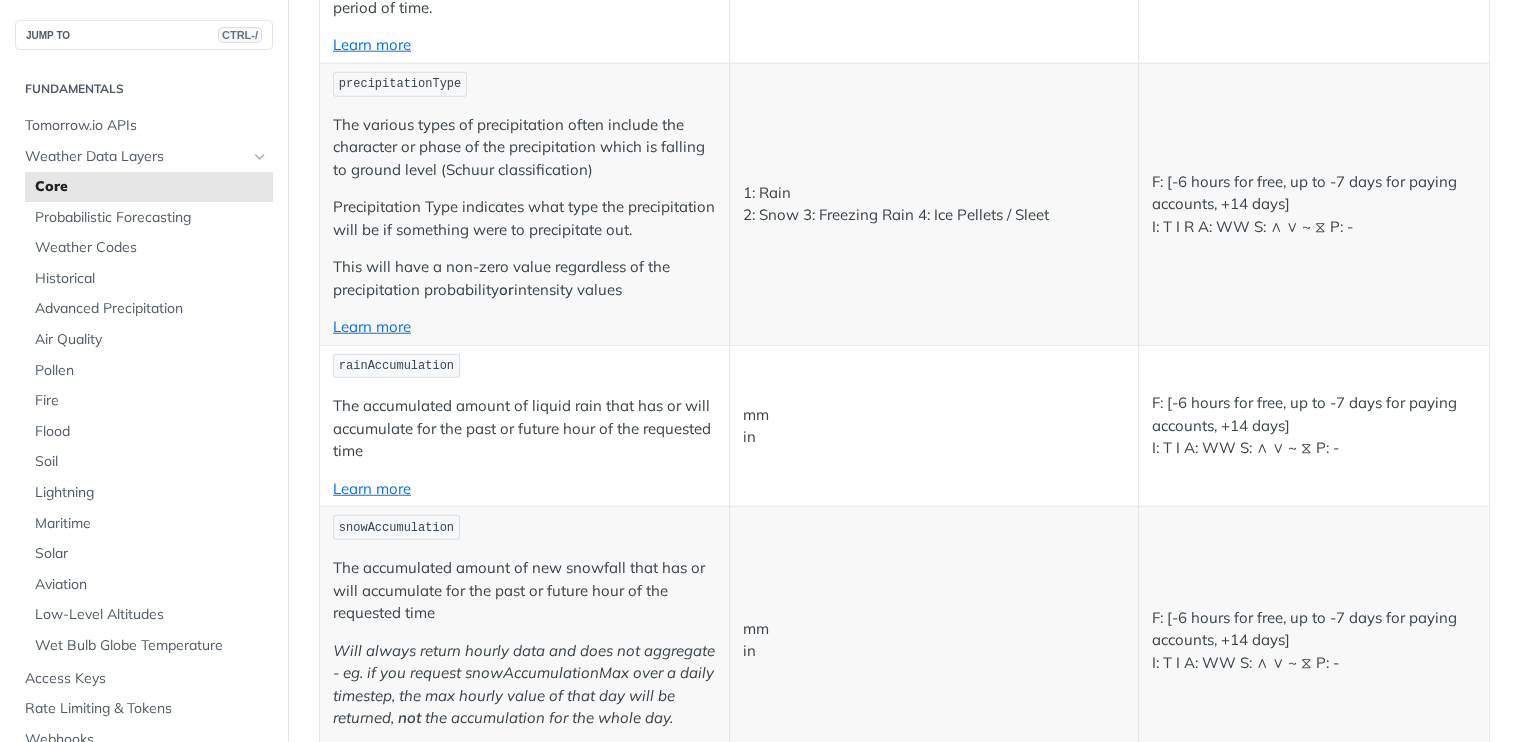 click on "rainAccumulation" at bounding box center (524, 366) 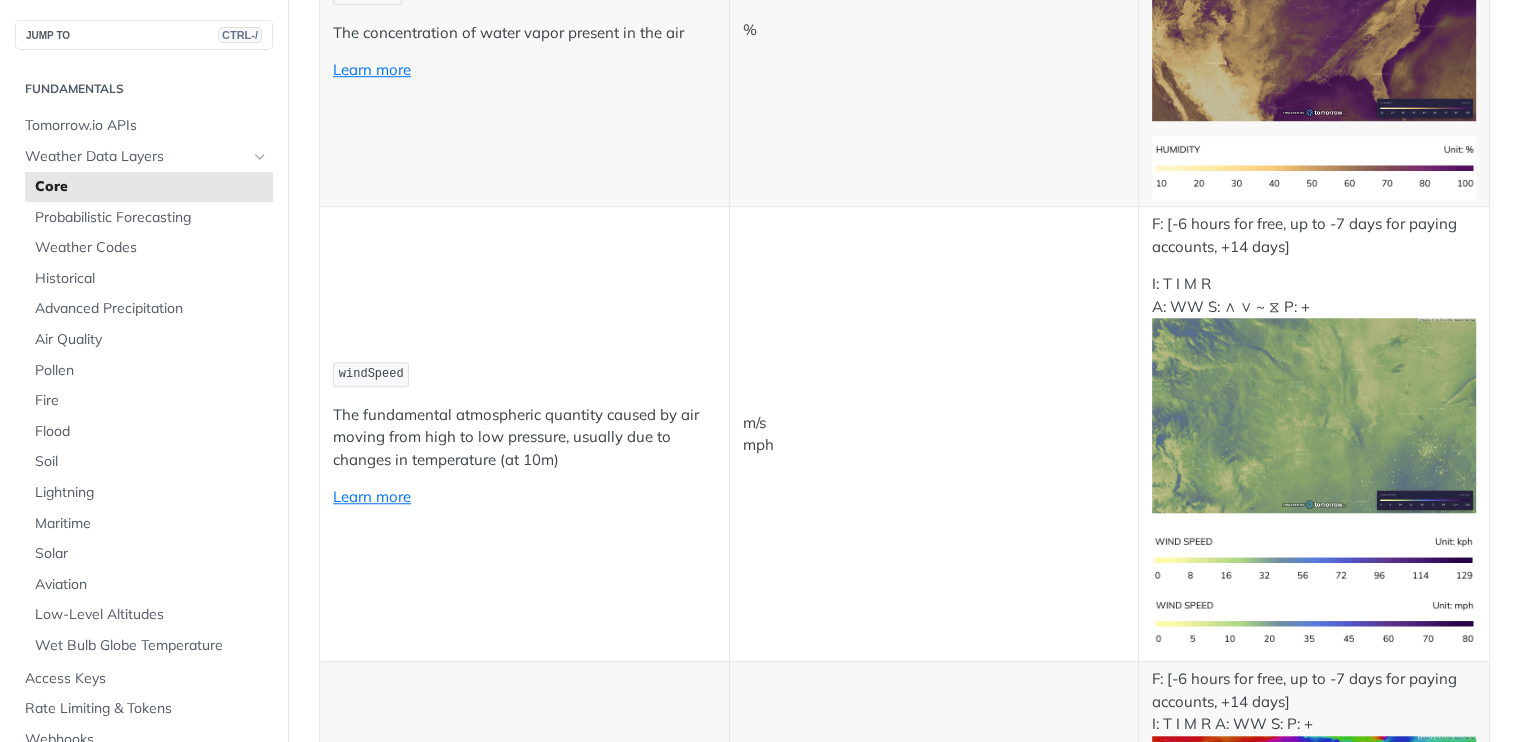 scroll, scrollTop: 1578, scrollLeft: 0, axis: vertical 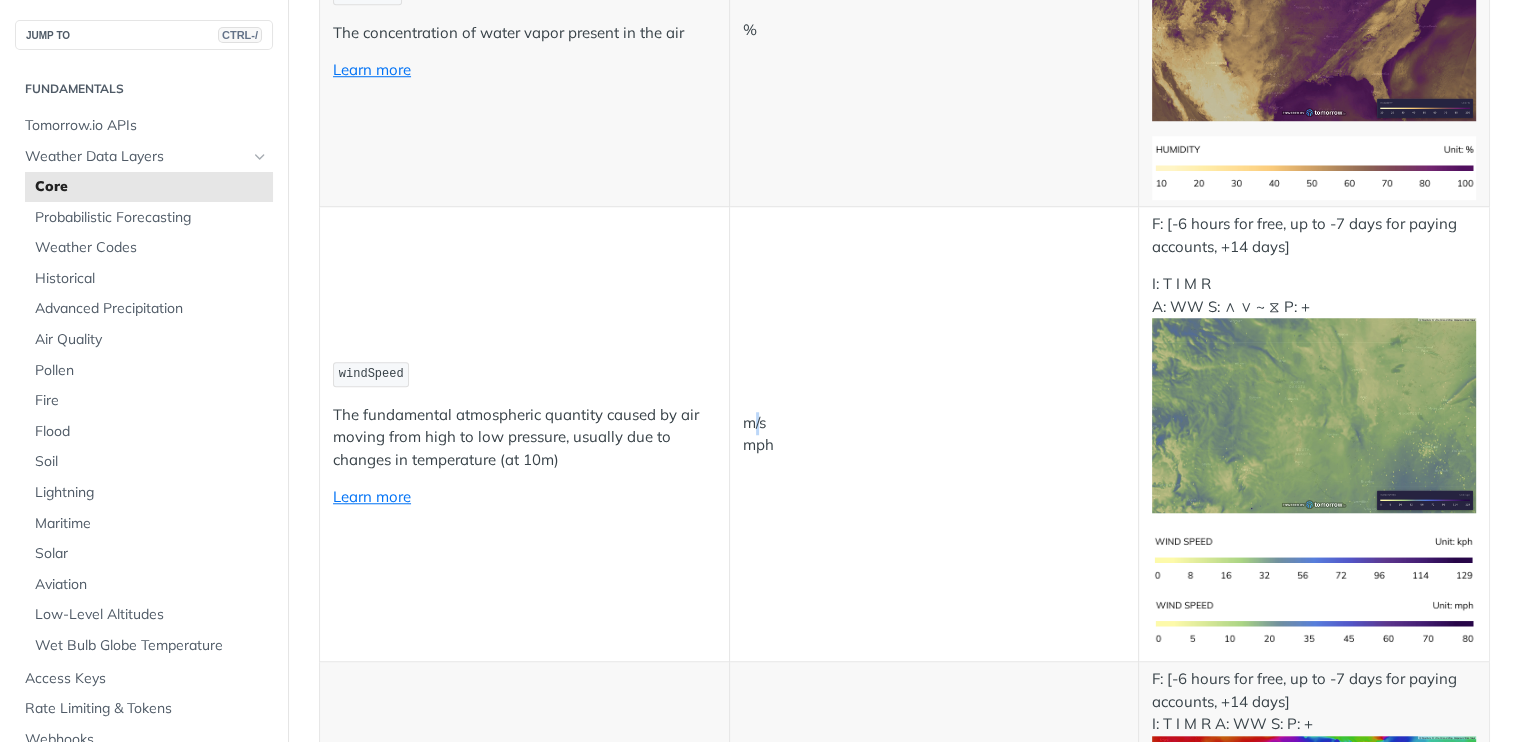 click on "m/s
mph" at bounding box center [934, 434] 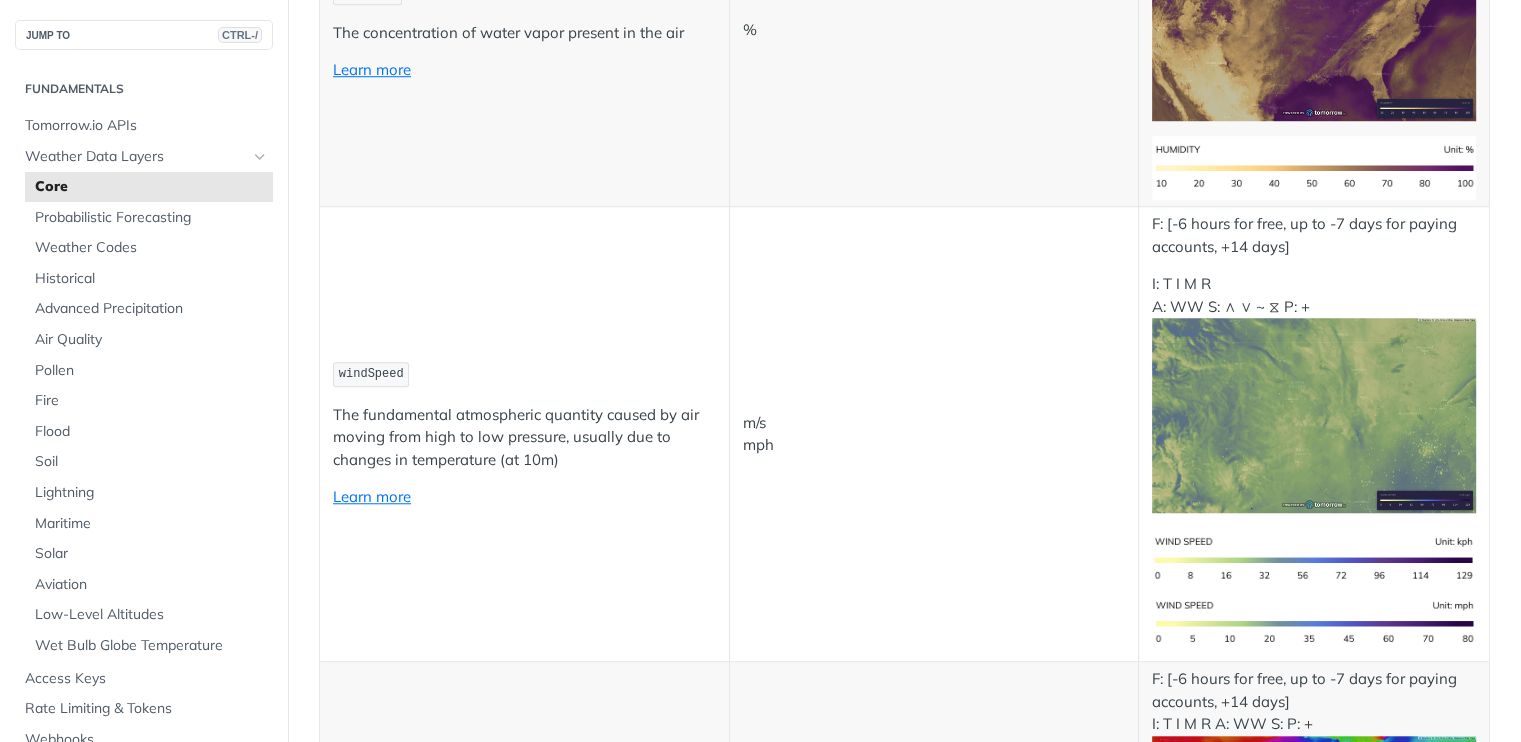 click on "m/s
mph" at bounding box center [934, 434] 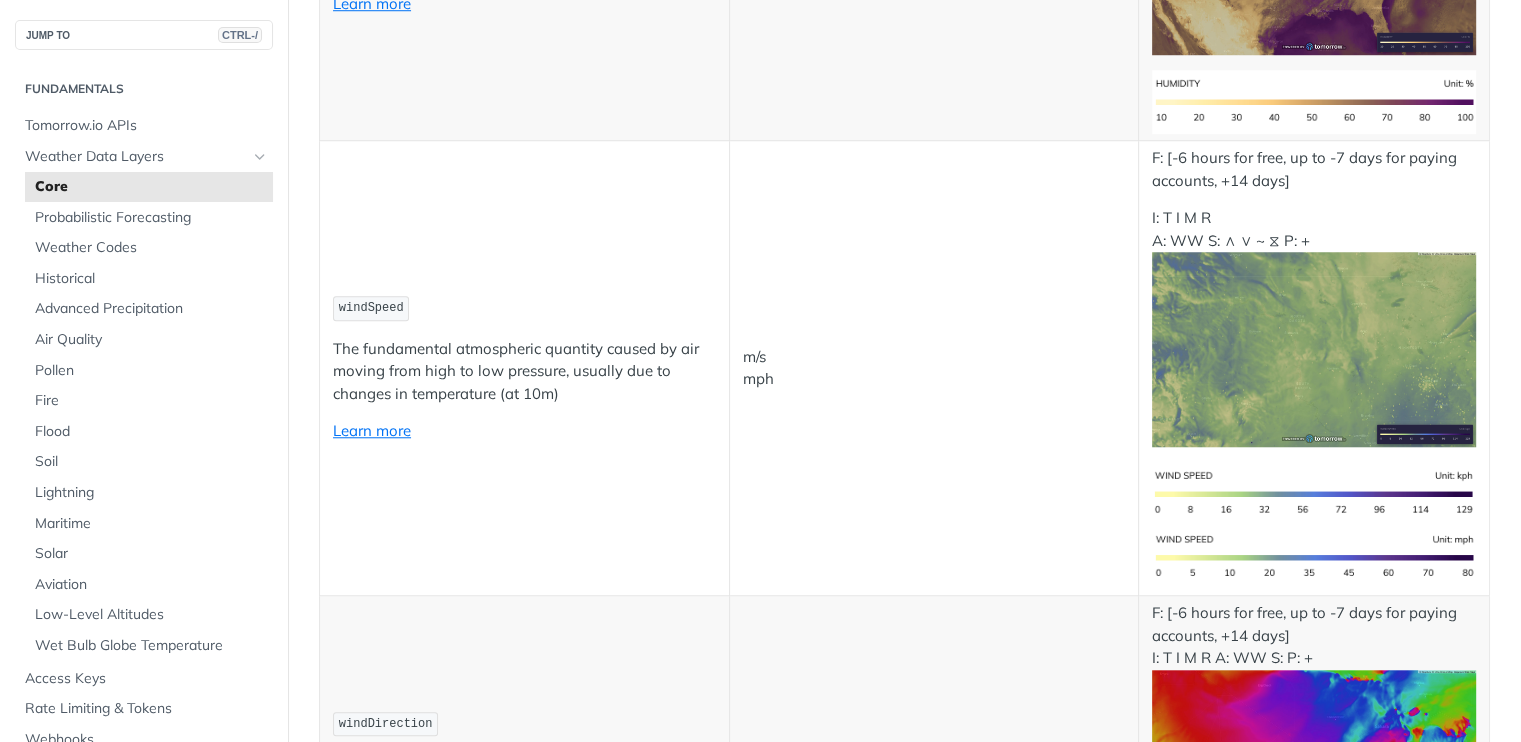 scroll, scrollTop: 1646, scrollLeft: 0, axis: vertical 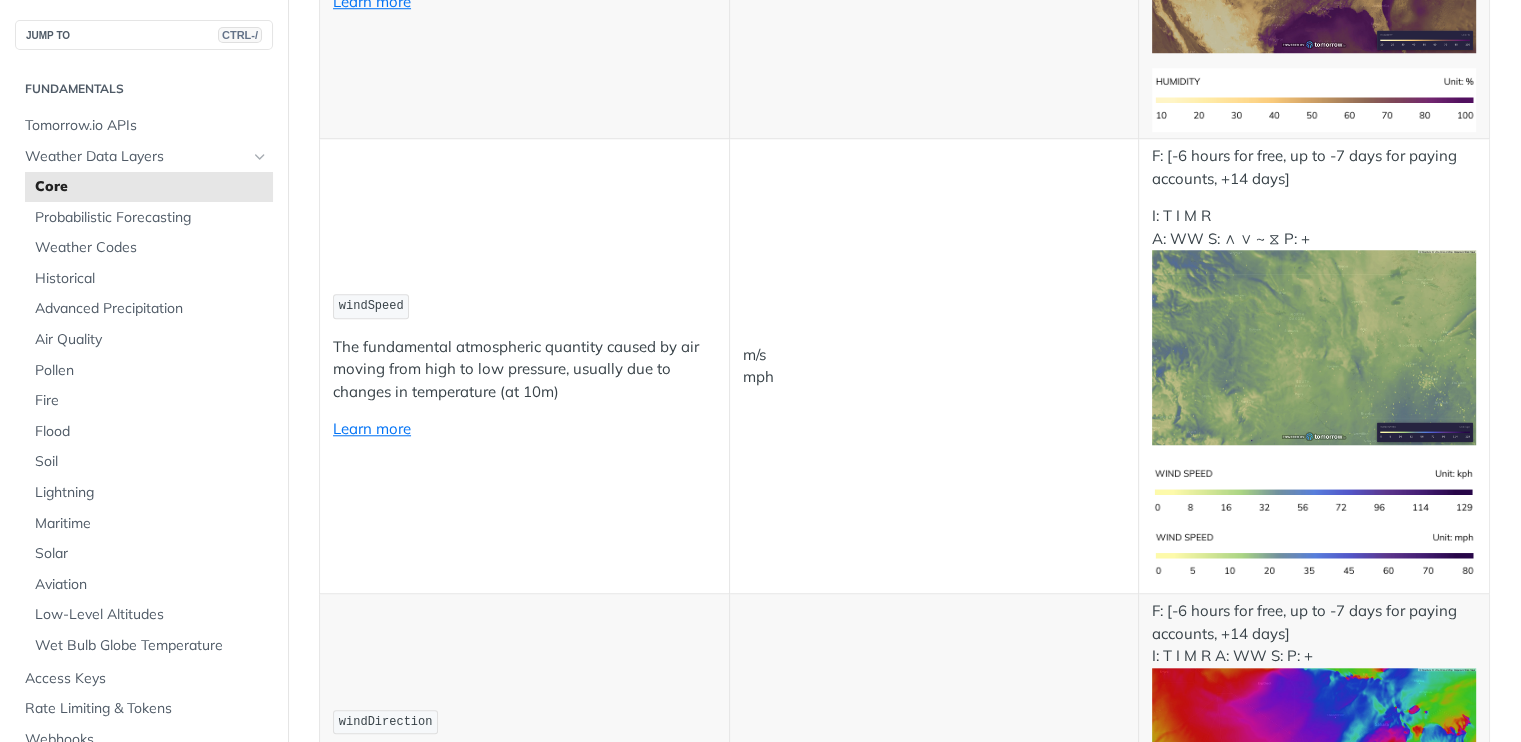 click on "Learn more" at bounding box center (524, 429) 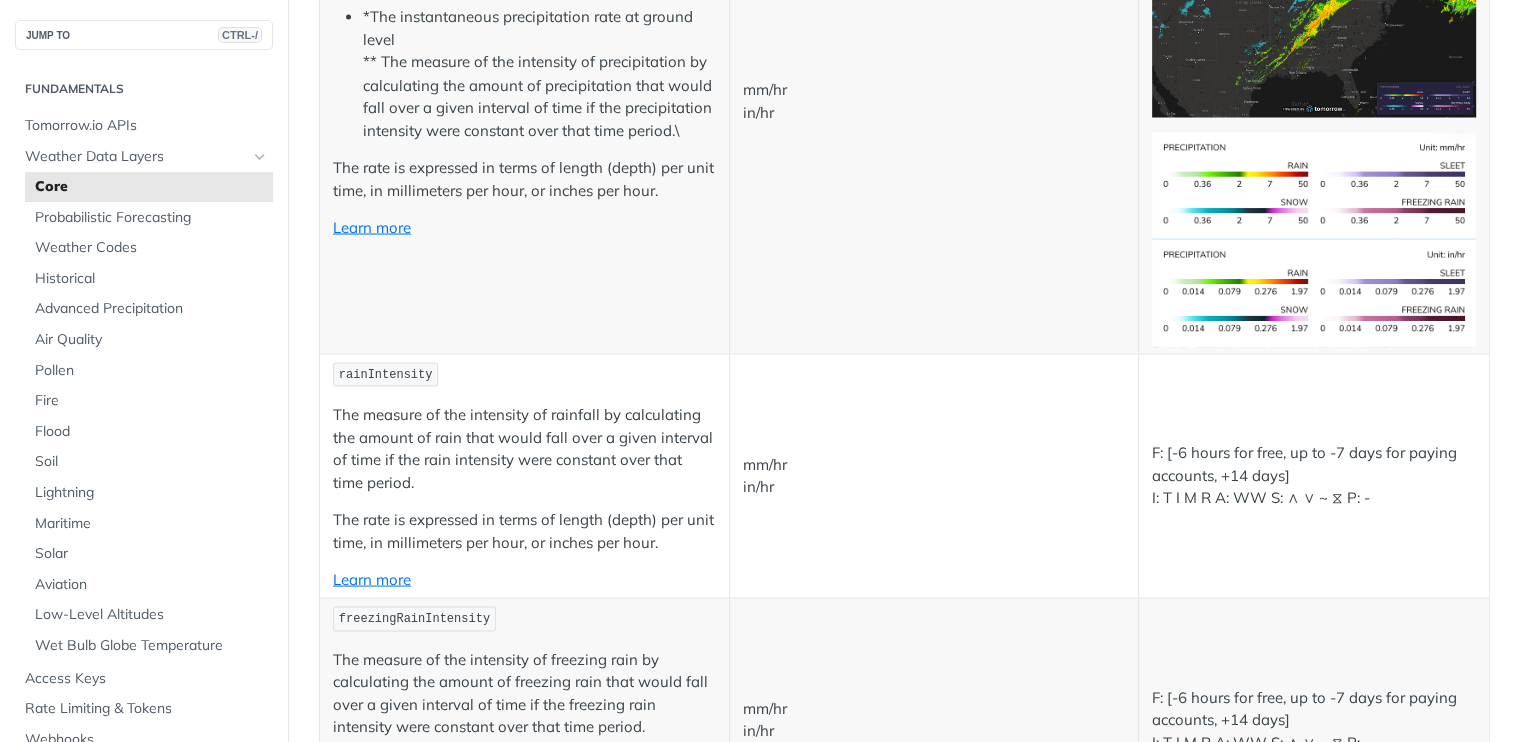scroll, scrollTop: 5159, scrollLeft: 0, axis: vertical 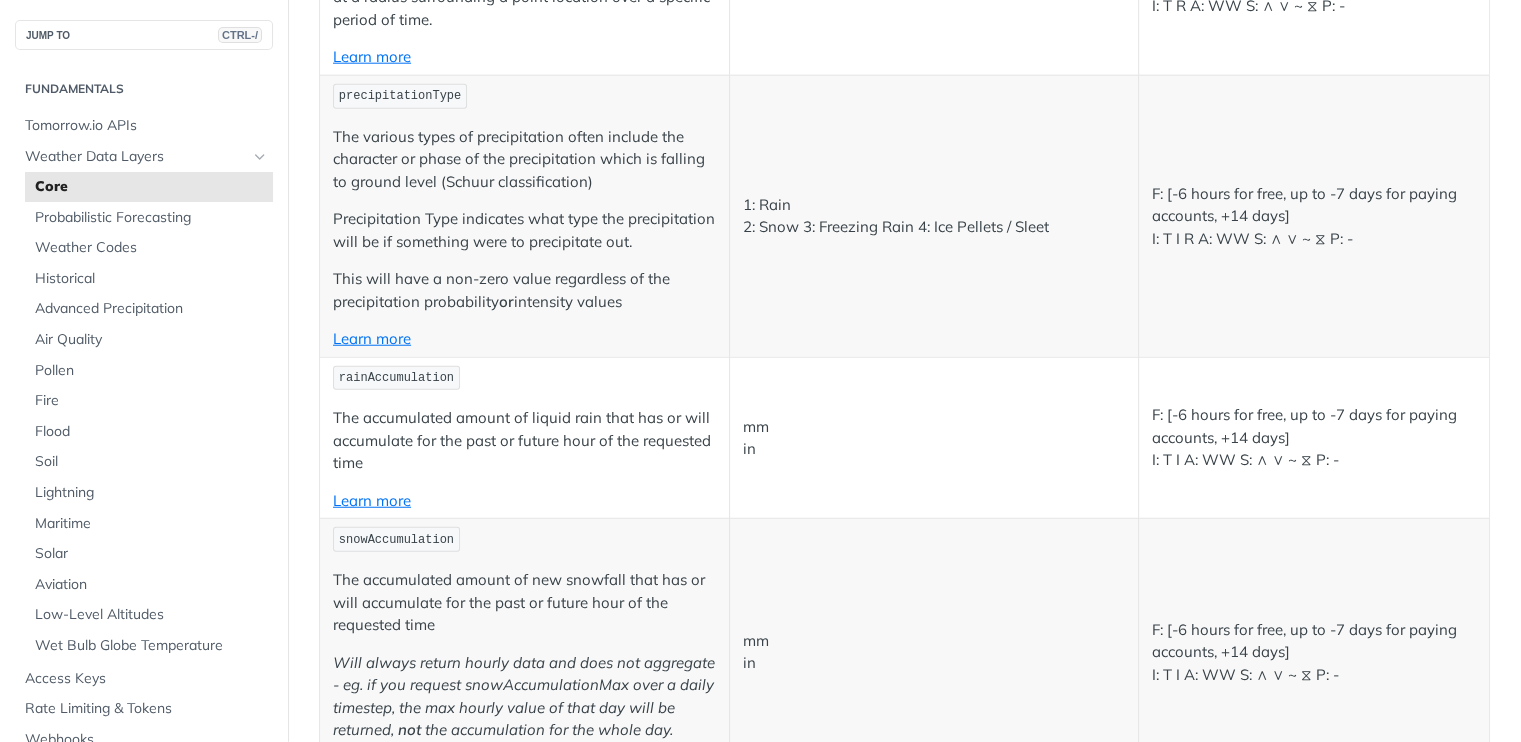 click on "The accumulated amount of liquid rain that has or will accumulate for the past or future hour of the requested time" at bounding box center (524, 441) 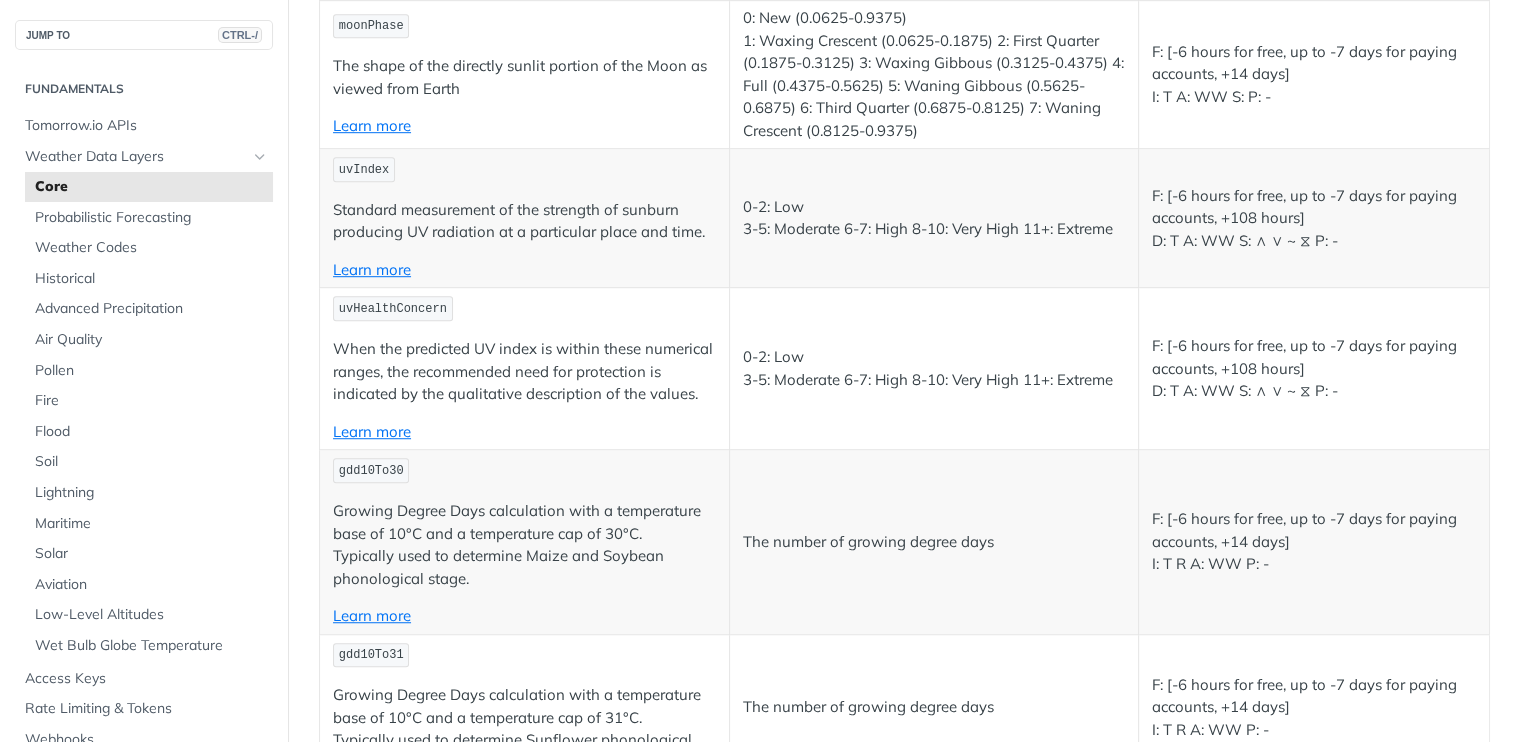 scroll, scrollTop: 8828, scrollLeft: 0, axis: vertical 